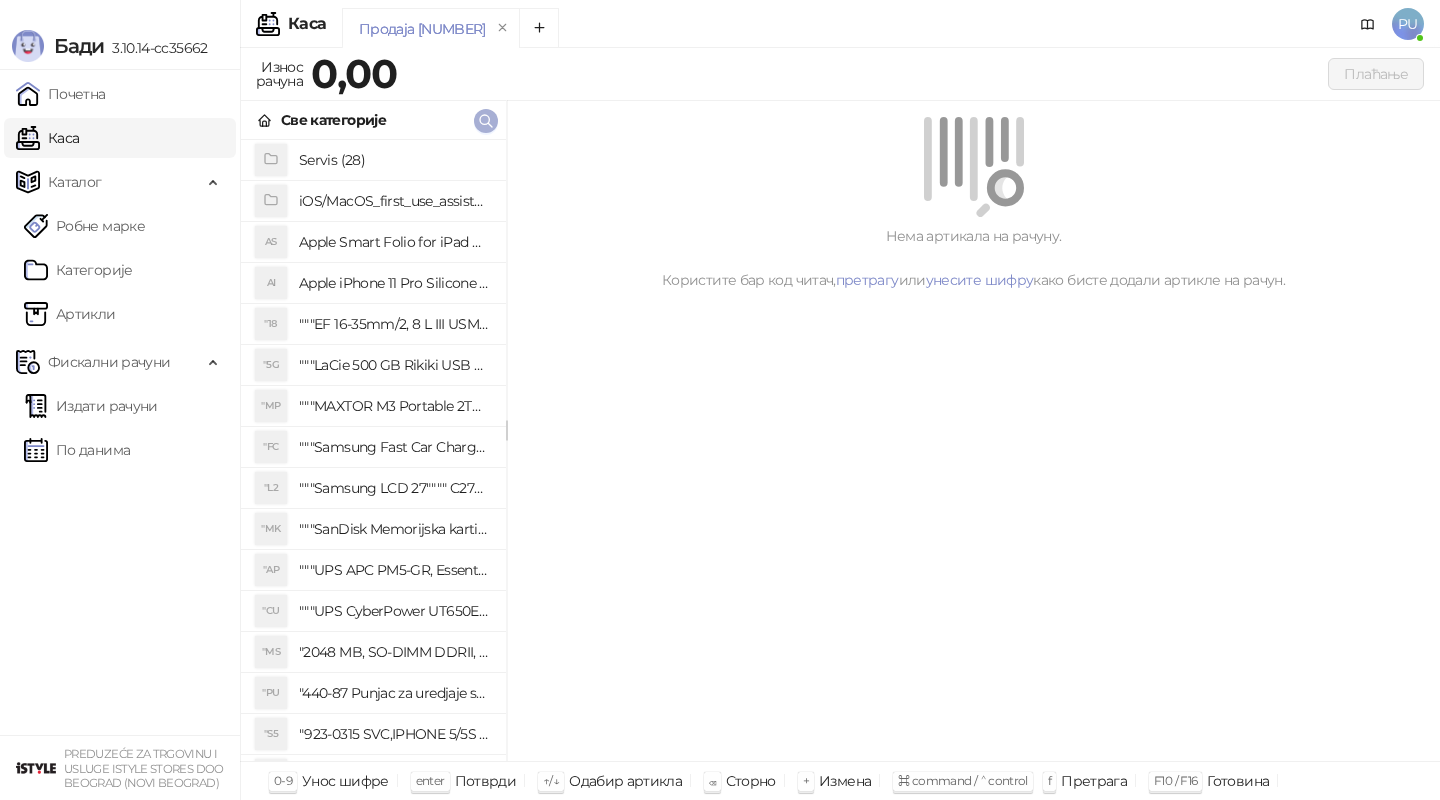 scroll, scrollTop: 0, scrollLeft: 0, axis: both 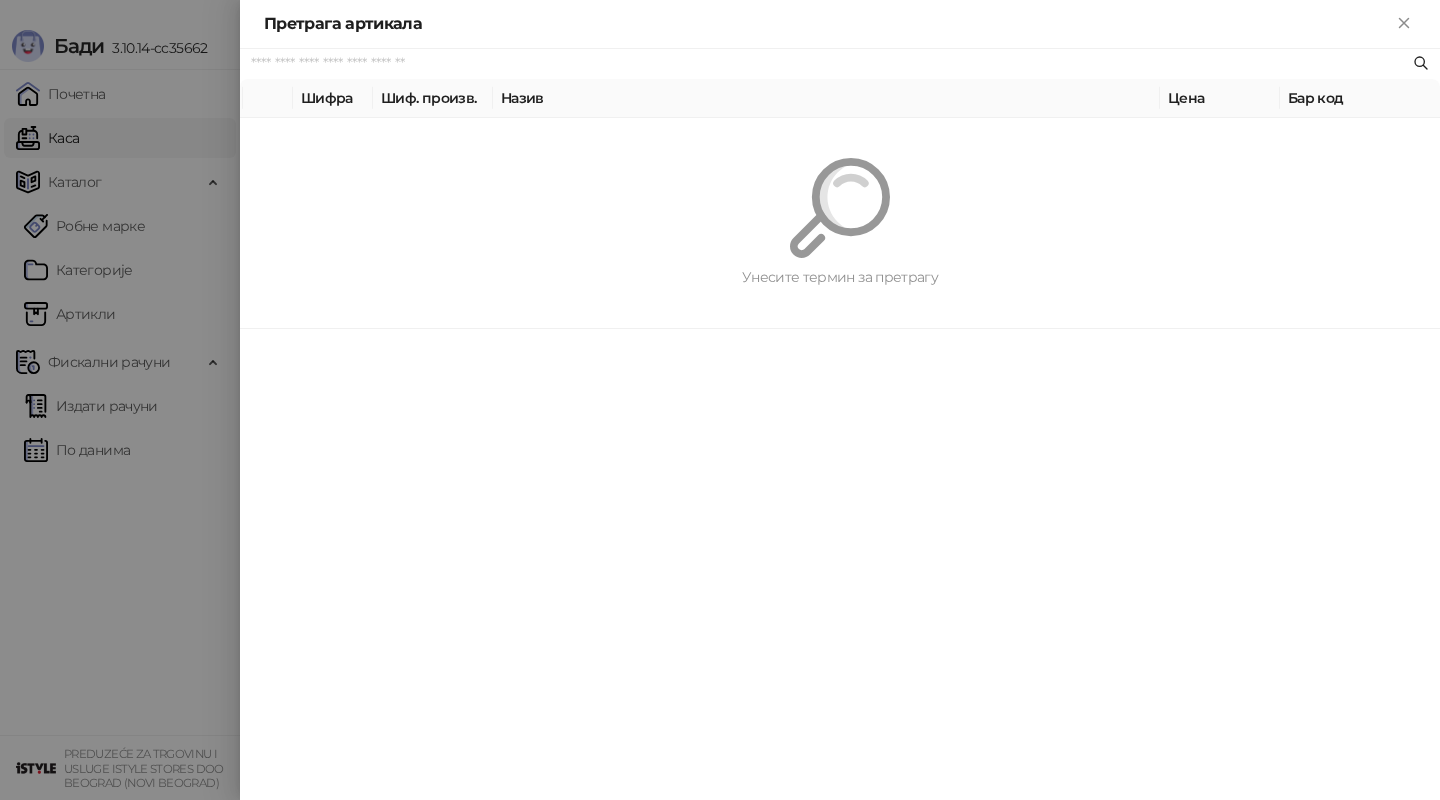 paste on "*********" 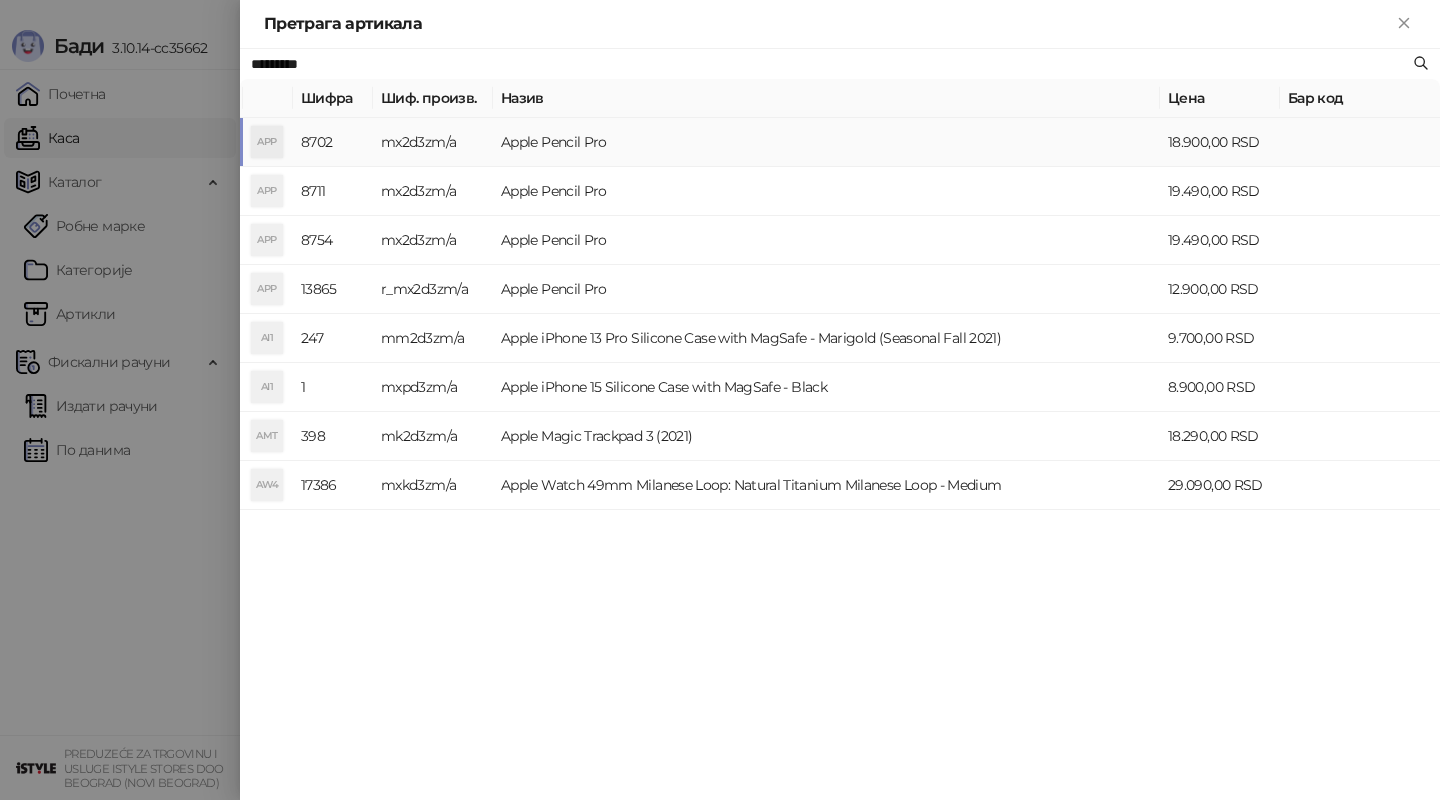 click on "Apple Pencil Pro" at bounding box center (826, 142) 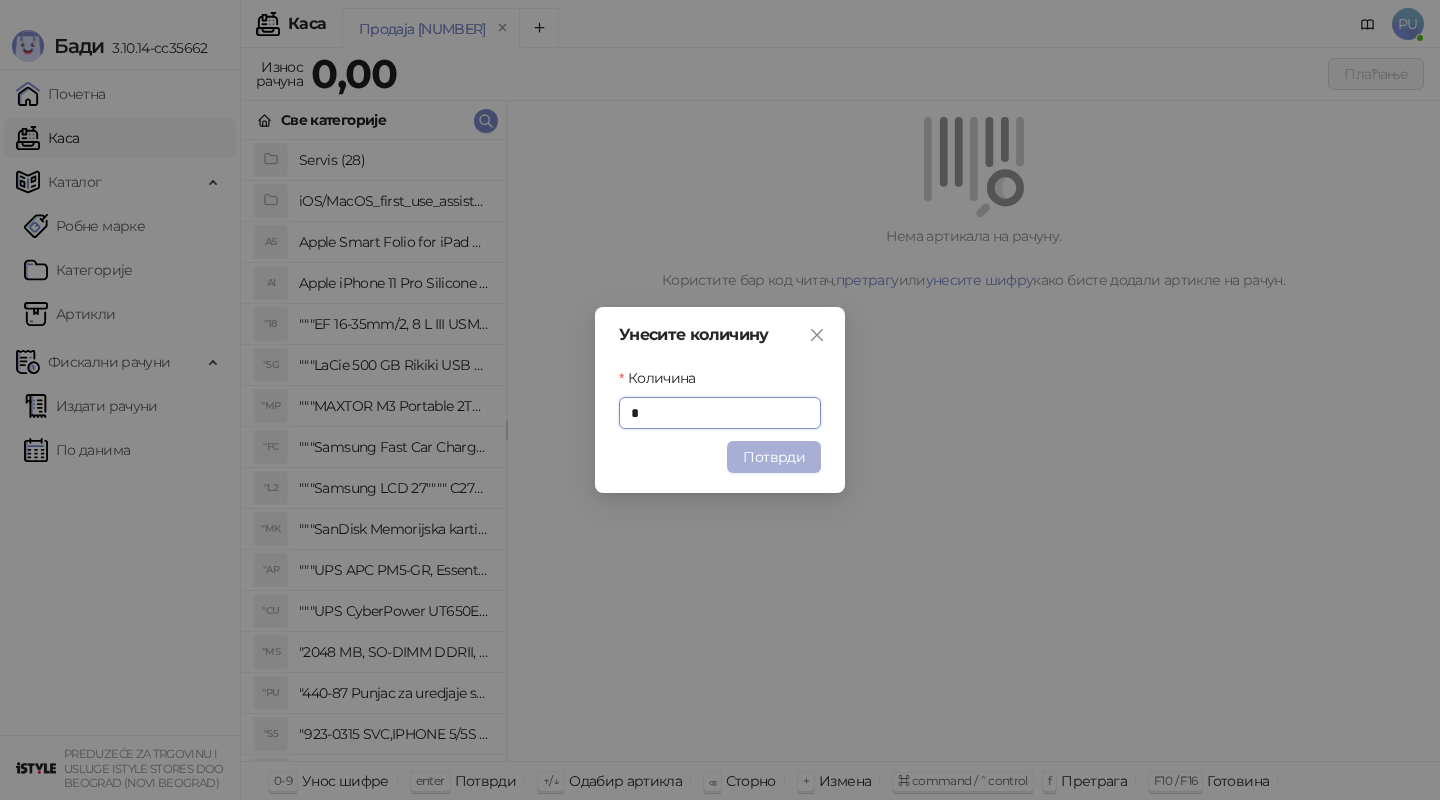 click on "Потврди" at bounding box center [774, 457] 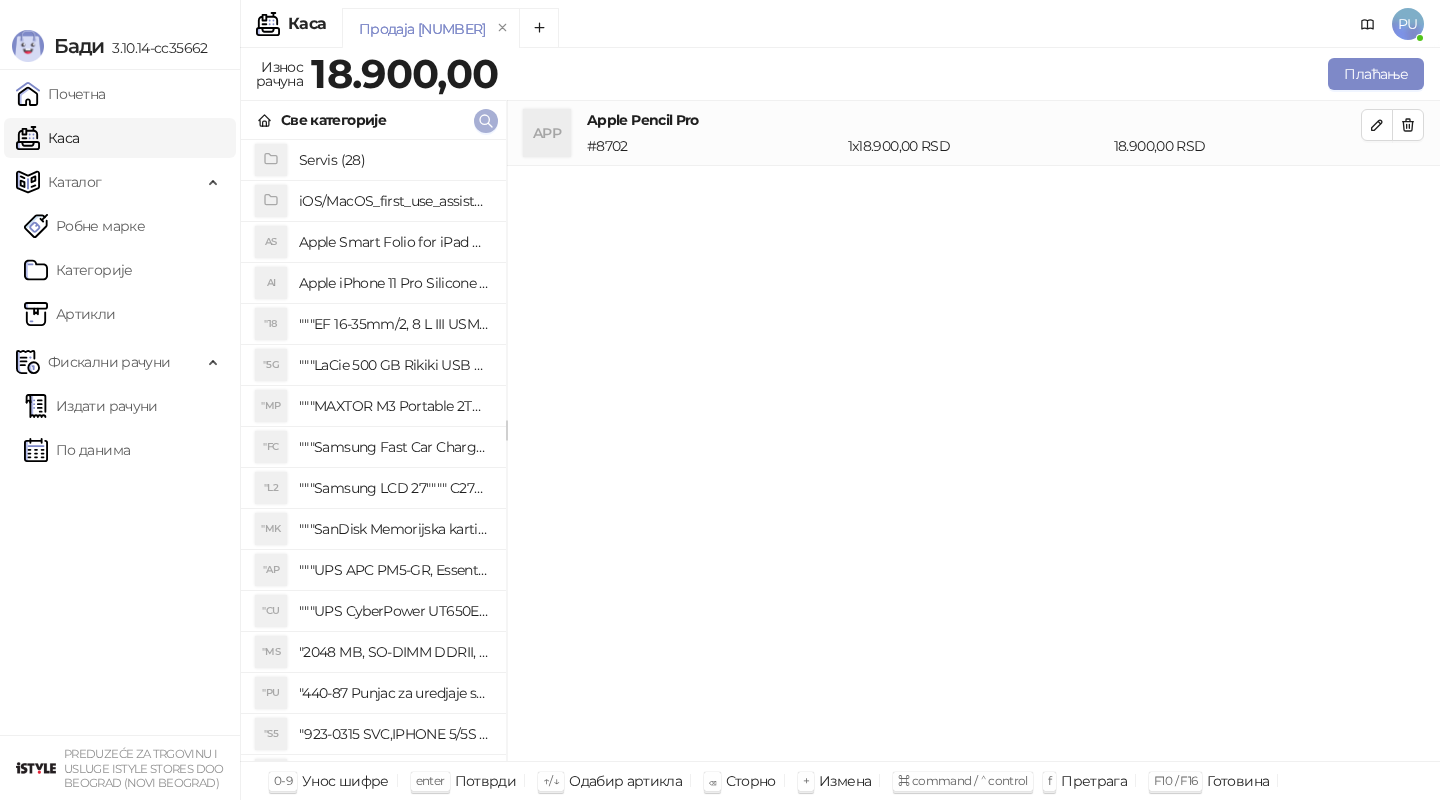 click 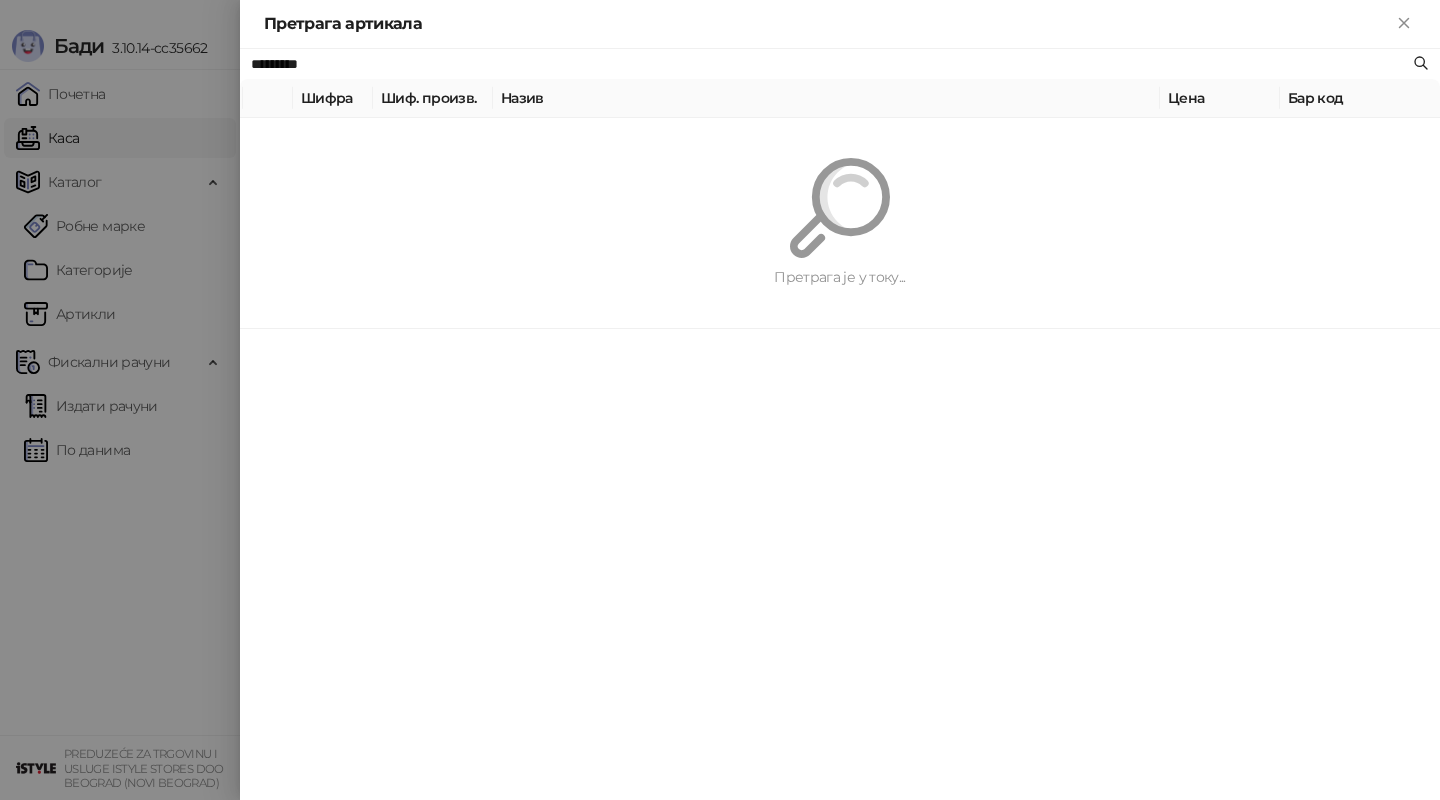 paste on "**********" 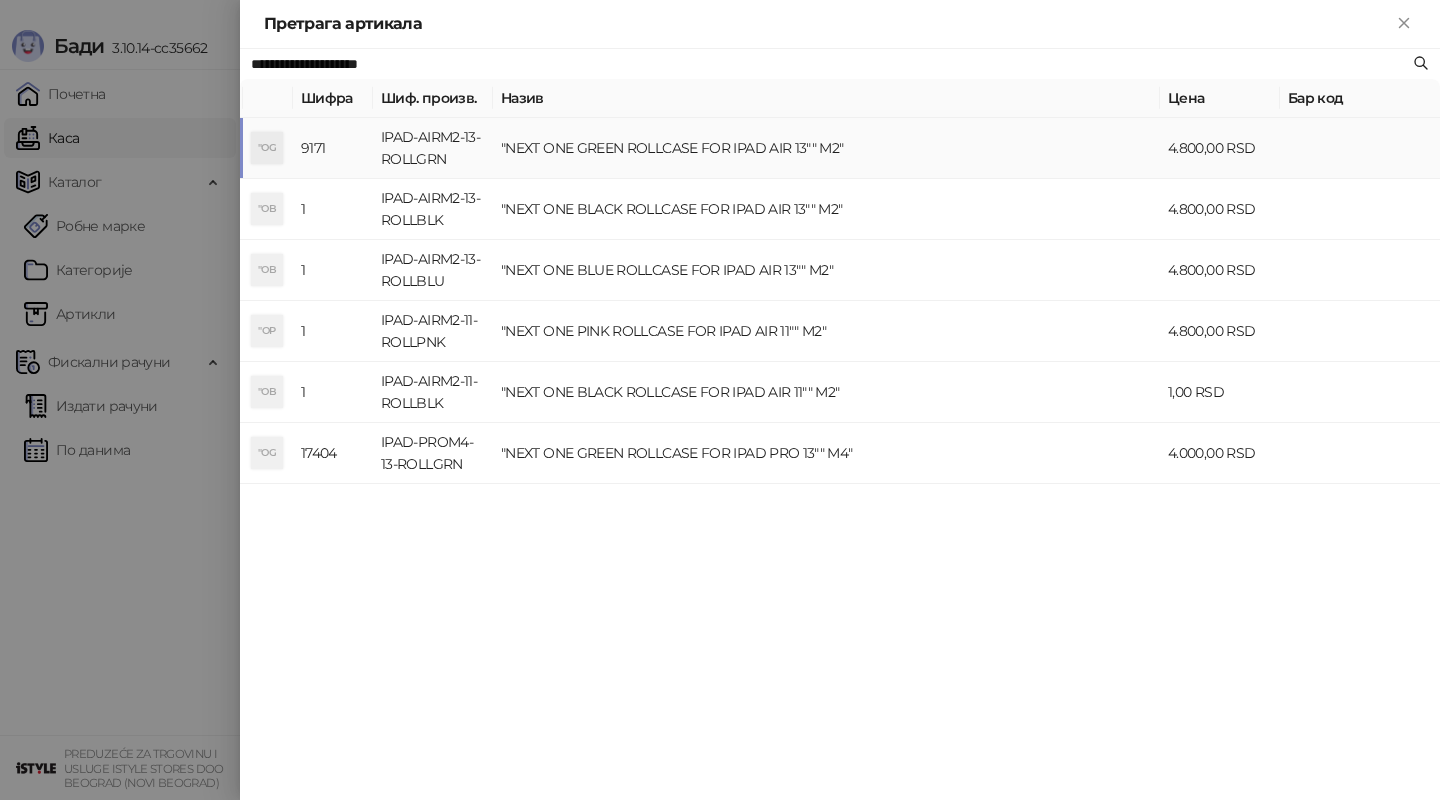 type on "**********" 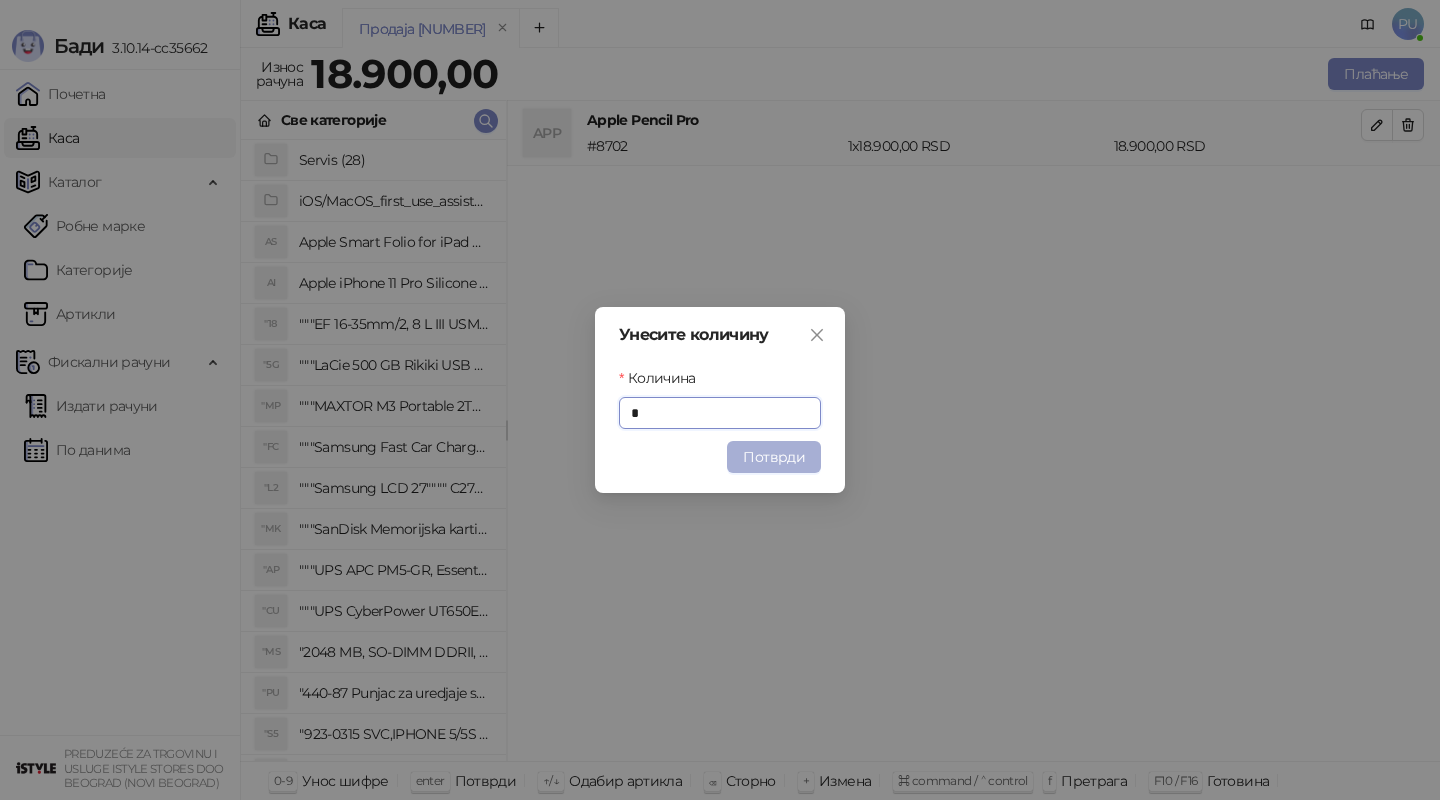 click on "Потврди" at bounding box center [774, 457] 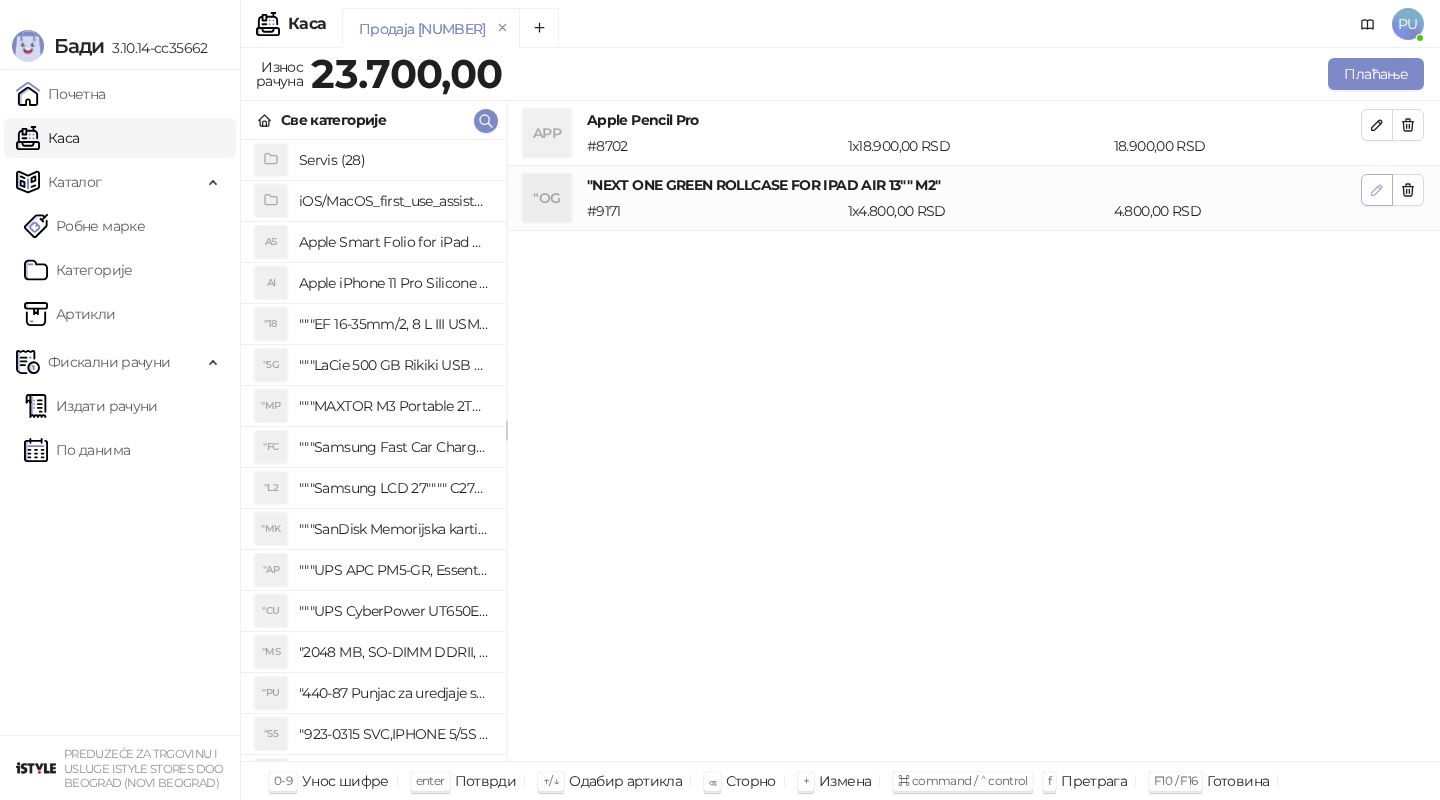 click 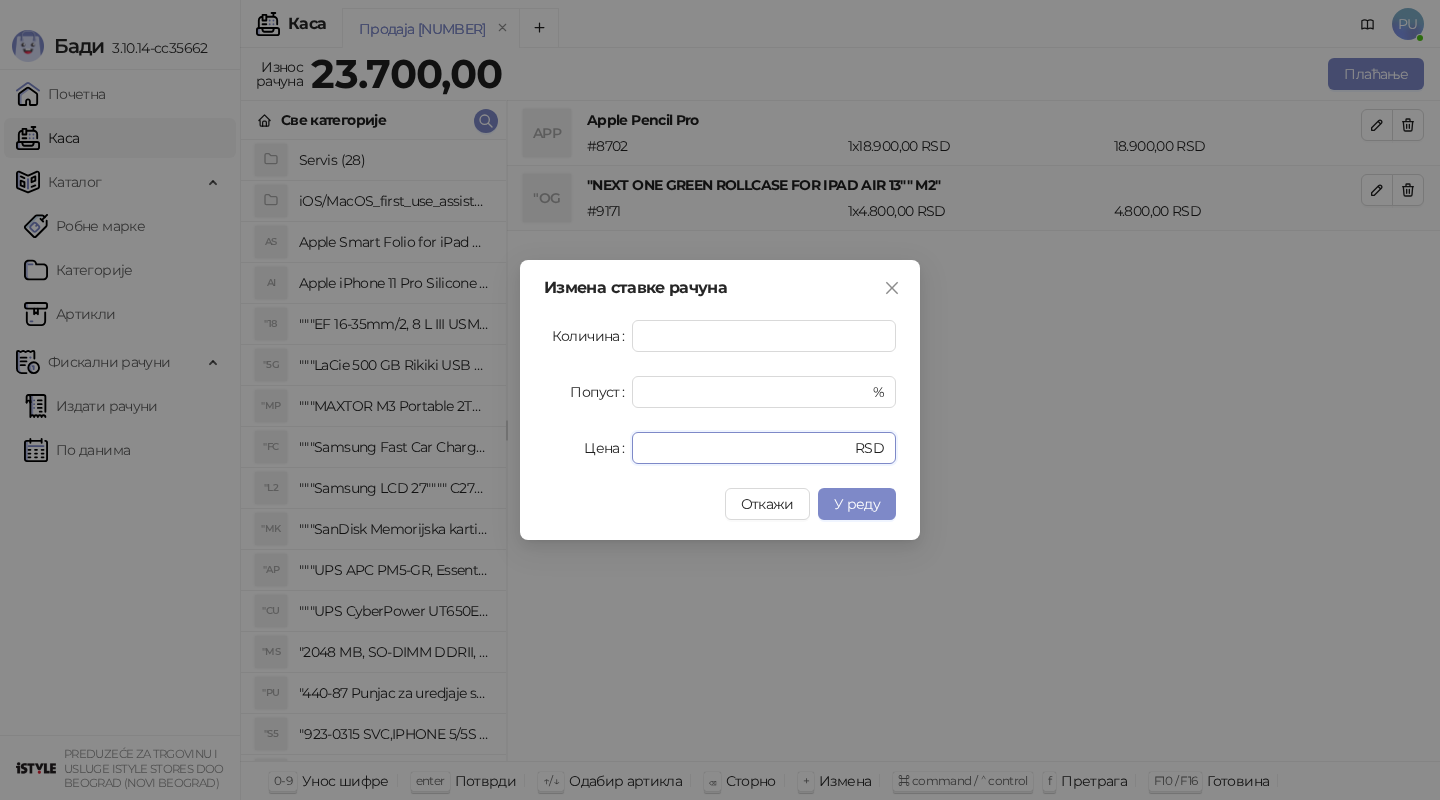 drag, startPoint x: 700, startPoint y: 454, endPoint x: 614, endPoint y: 448, distance: 86.209045 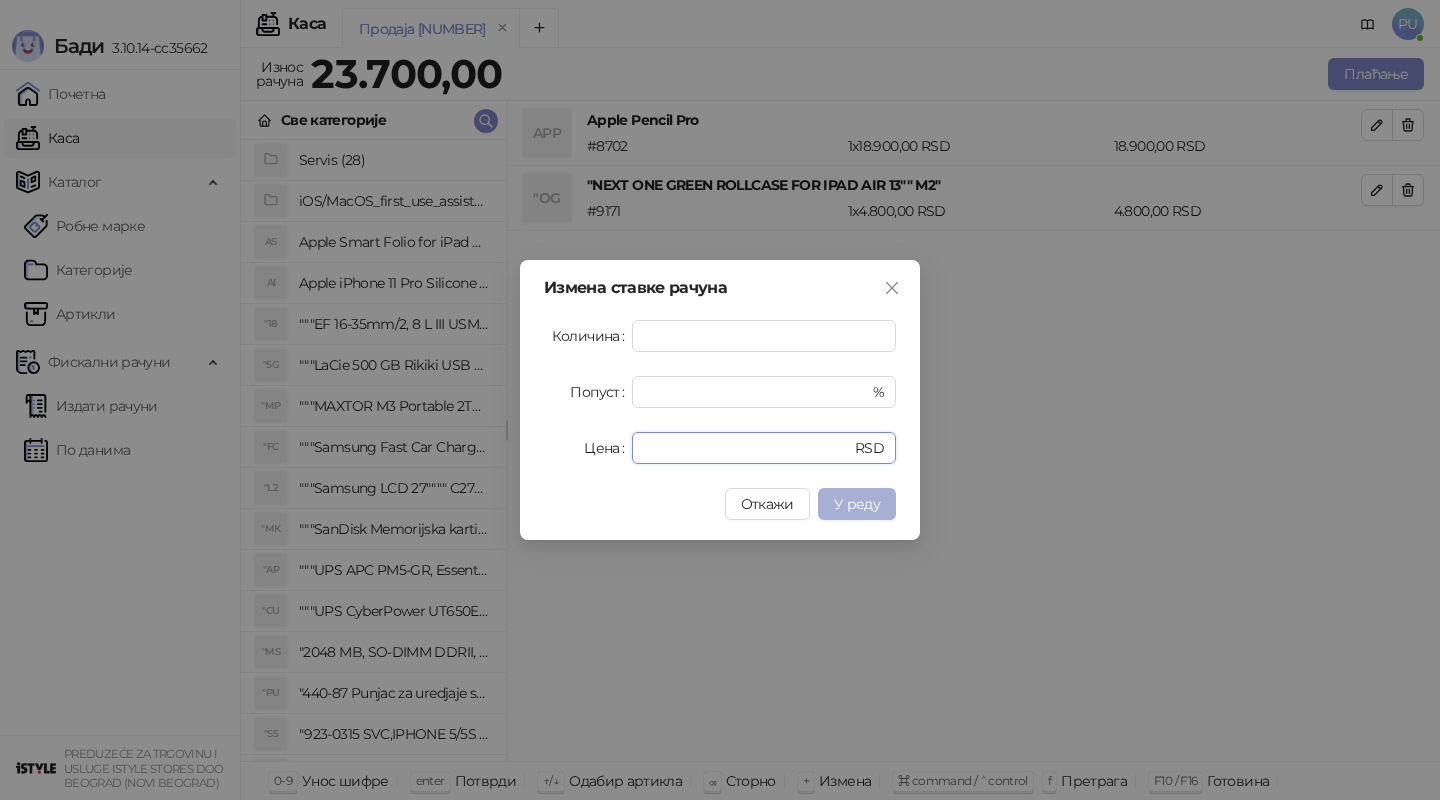 type on "*" 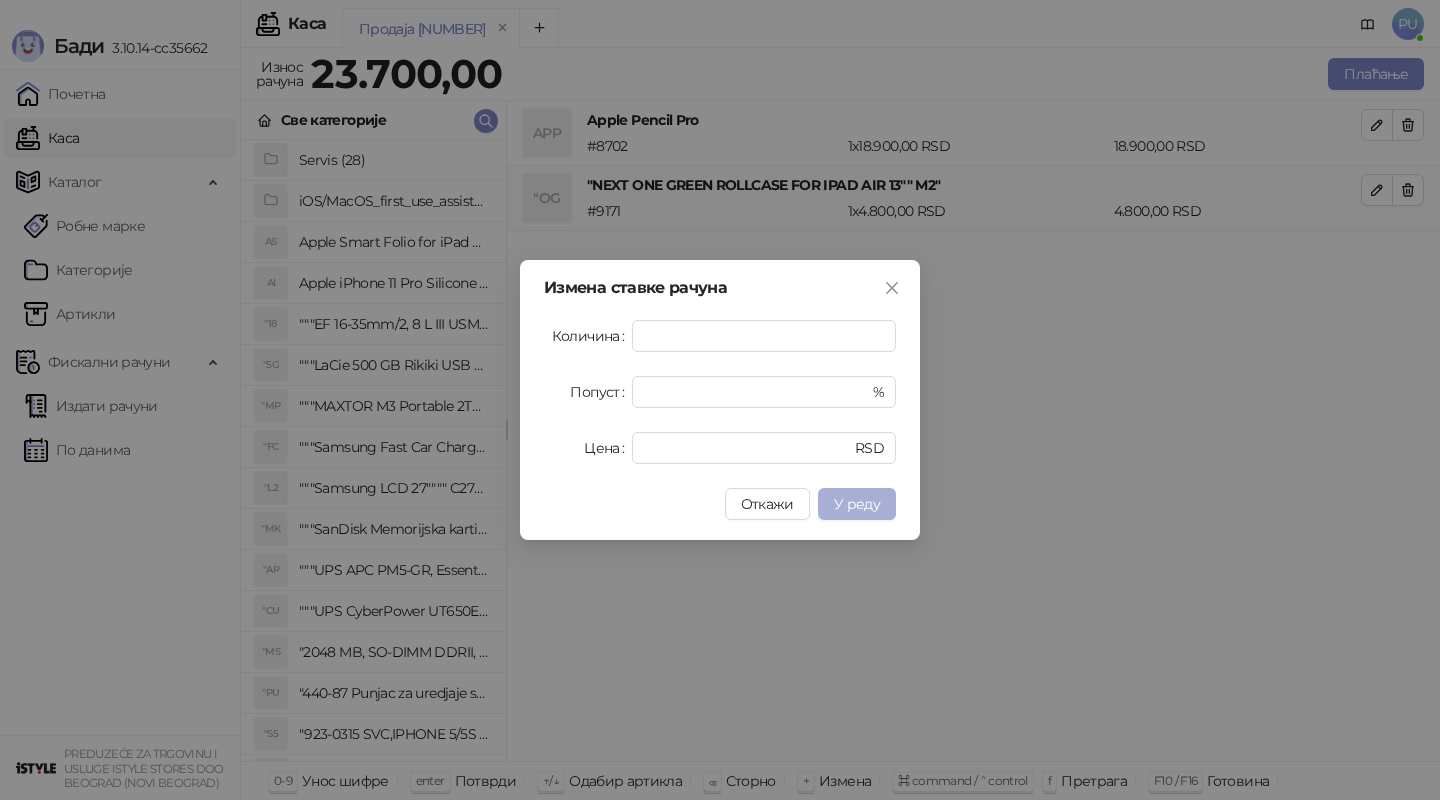 click on "У реду" at bounding box center (857, 504) 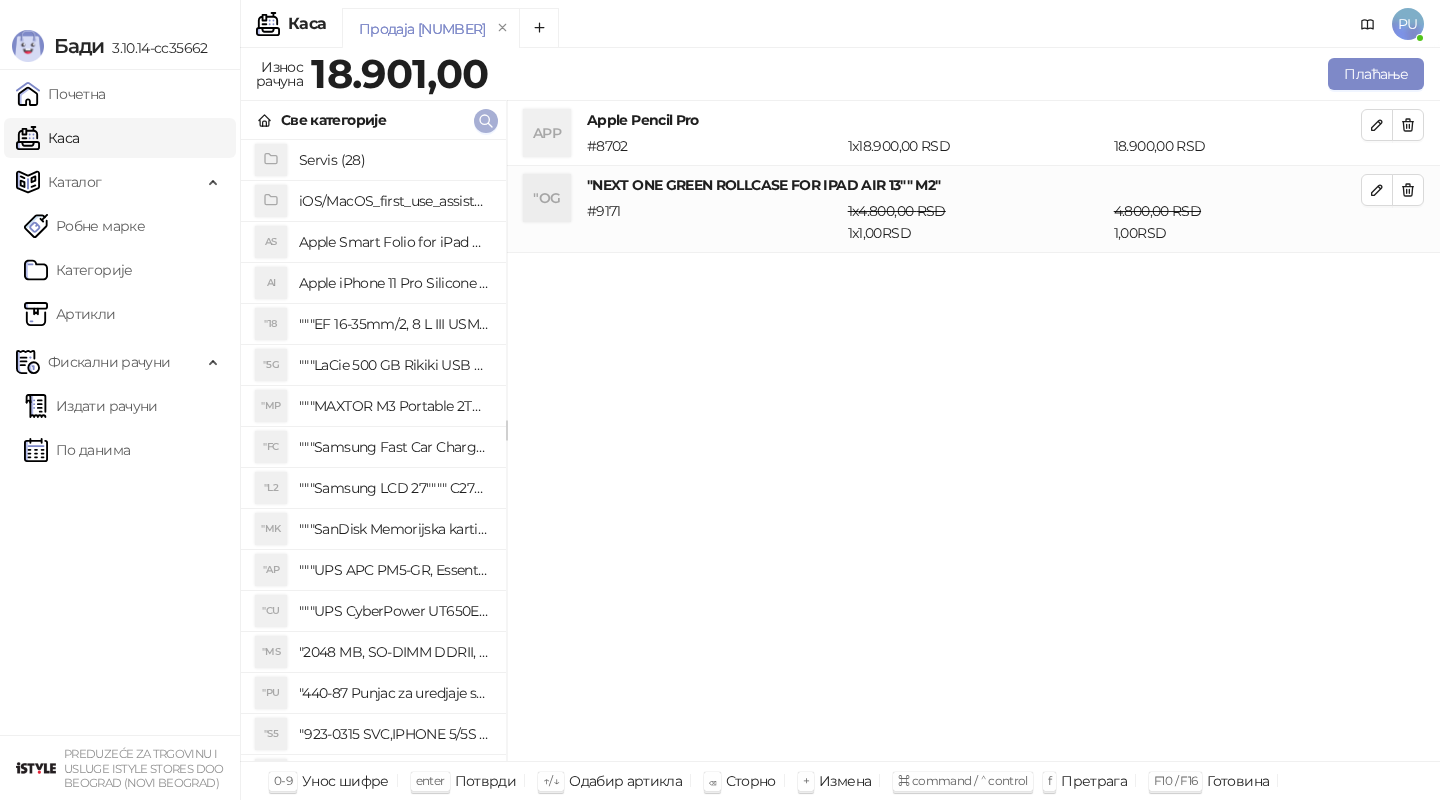 click 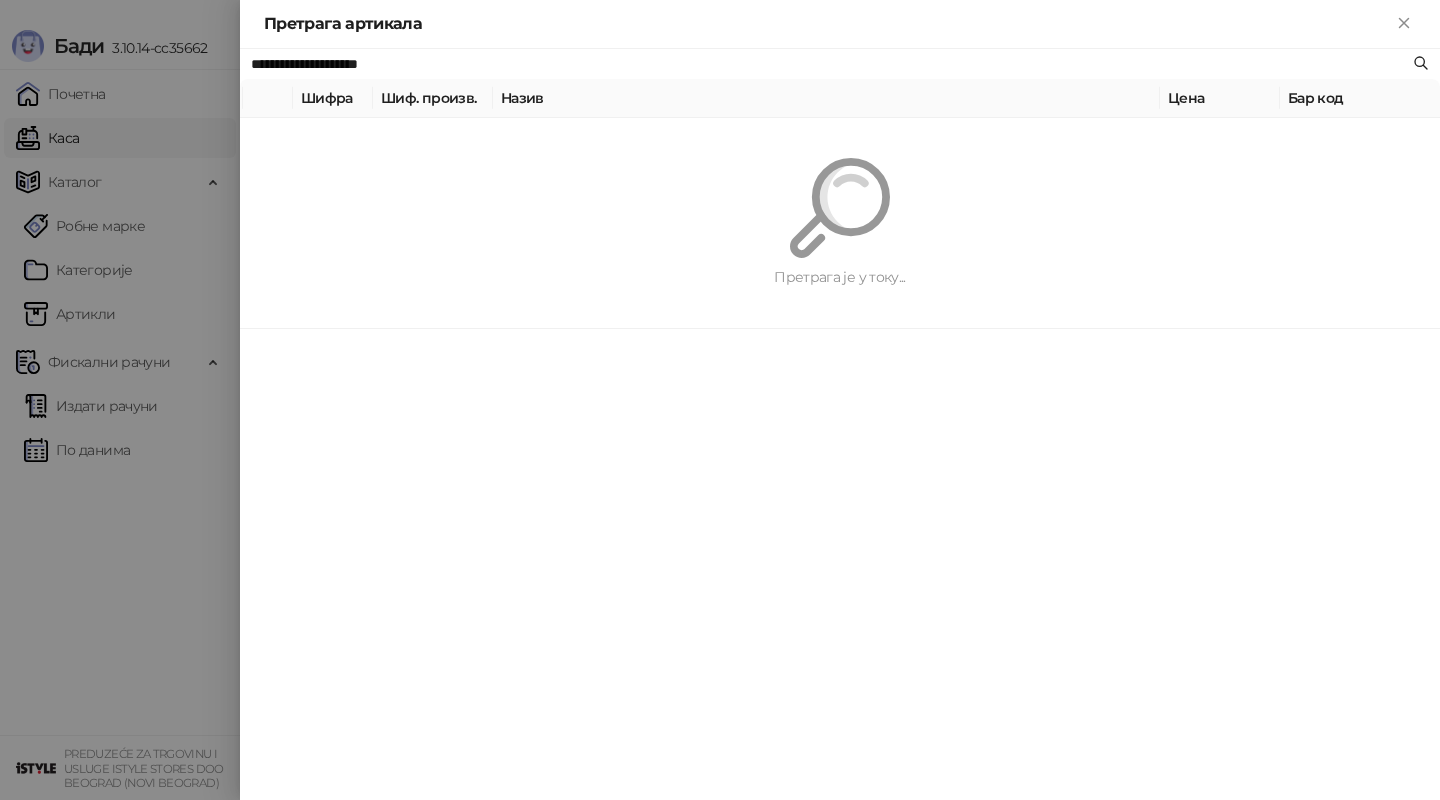 paste on "**" 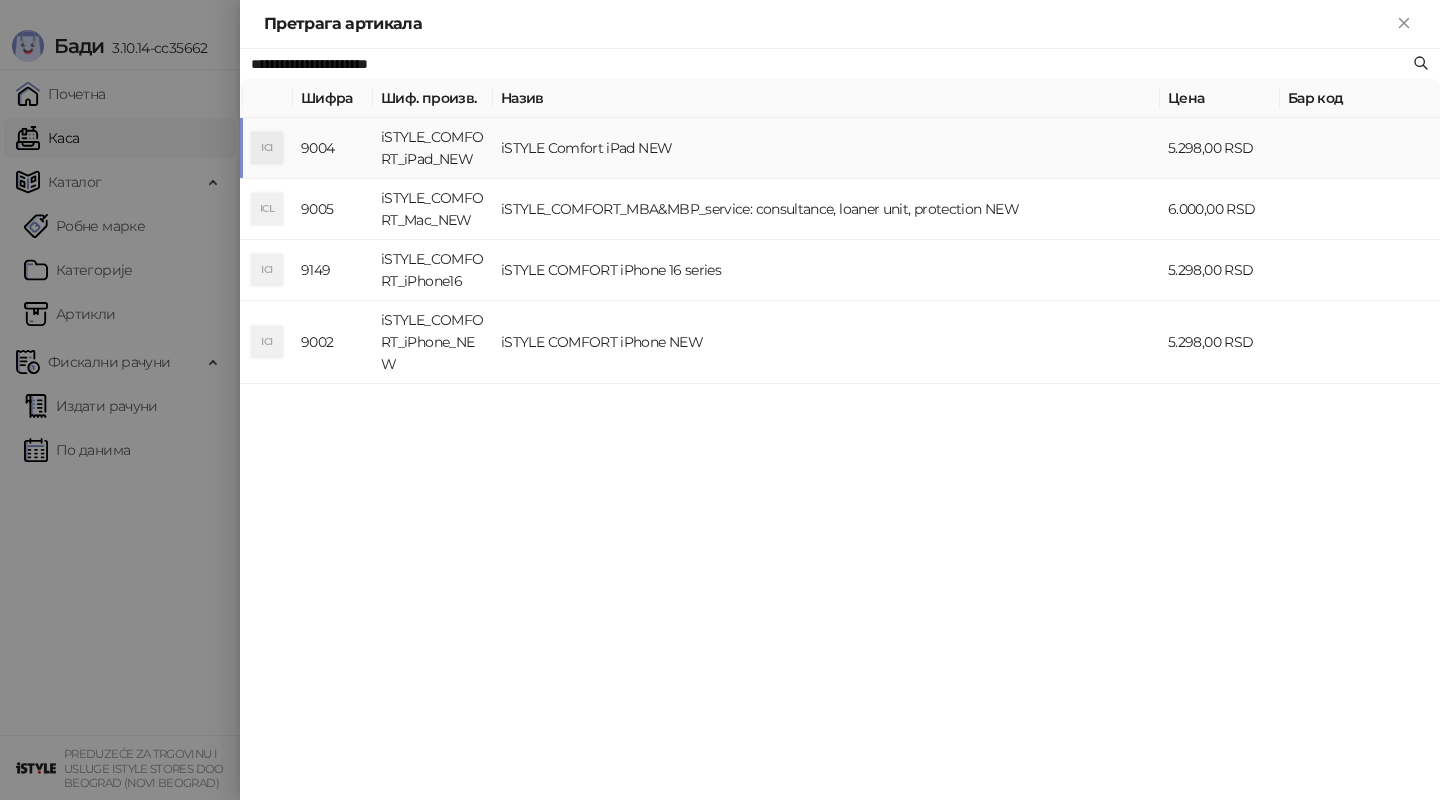 click on "iSTYLE Comfort iPad NEW" at bounding box center [826, 148] 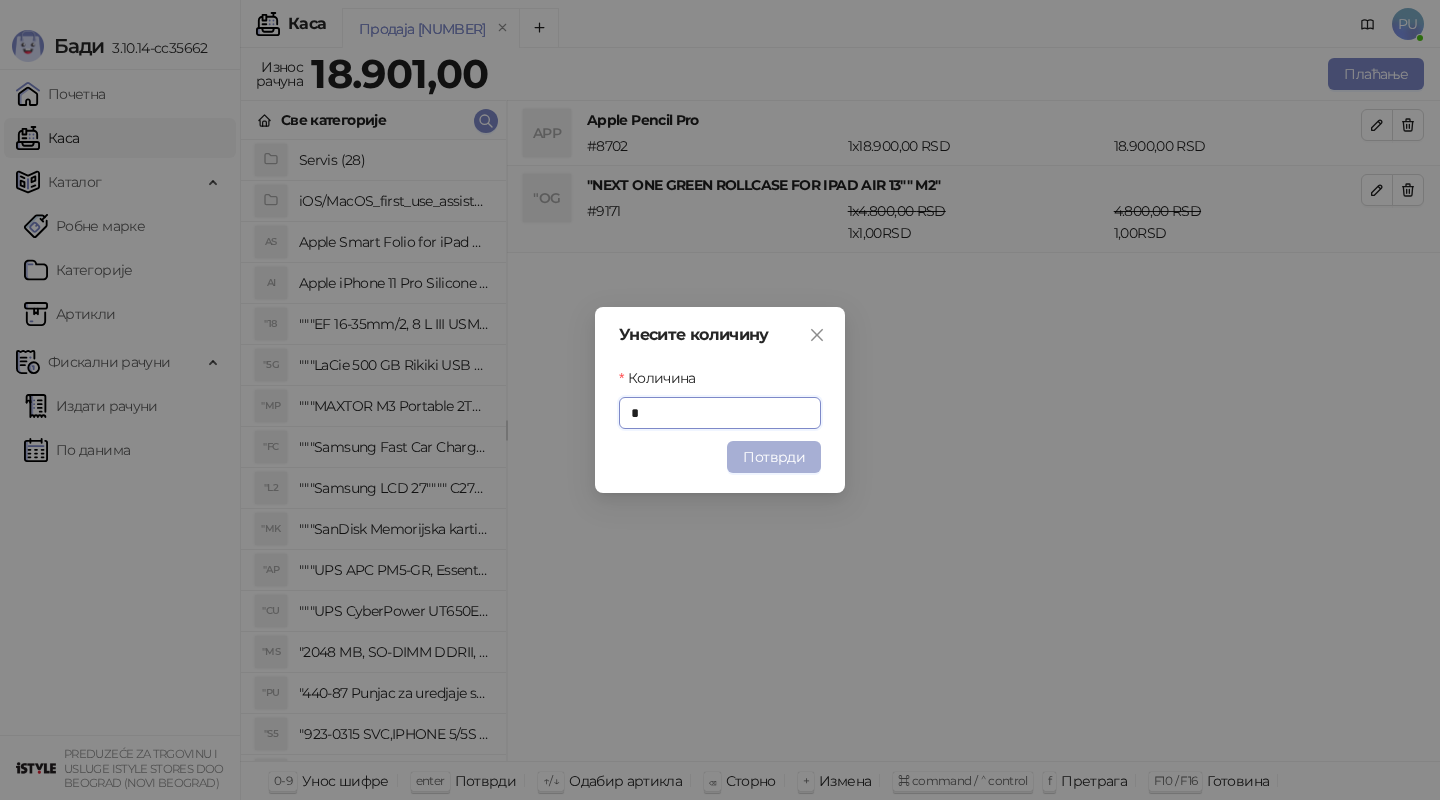 click on "Потврди" at bounding box center (774, 457) 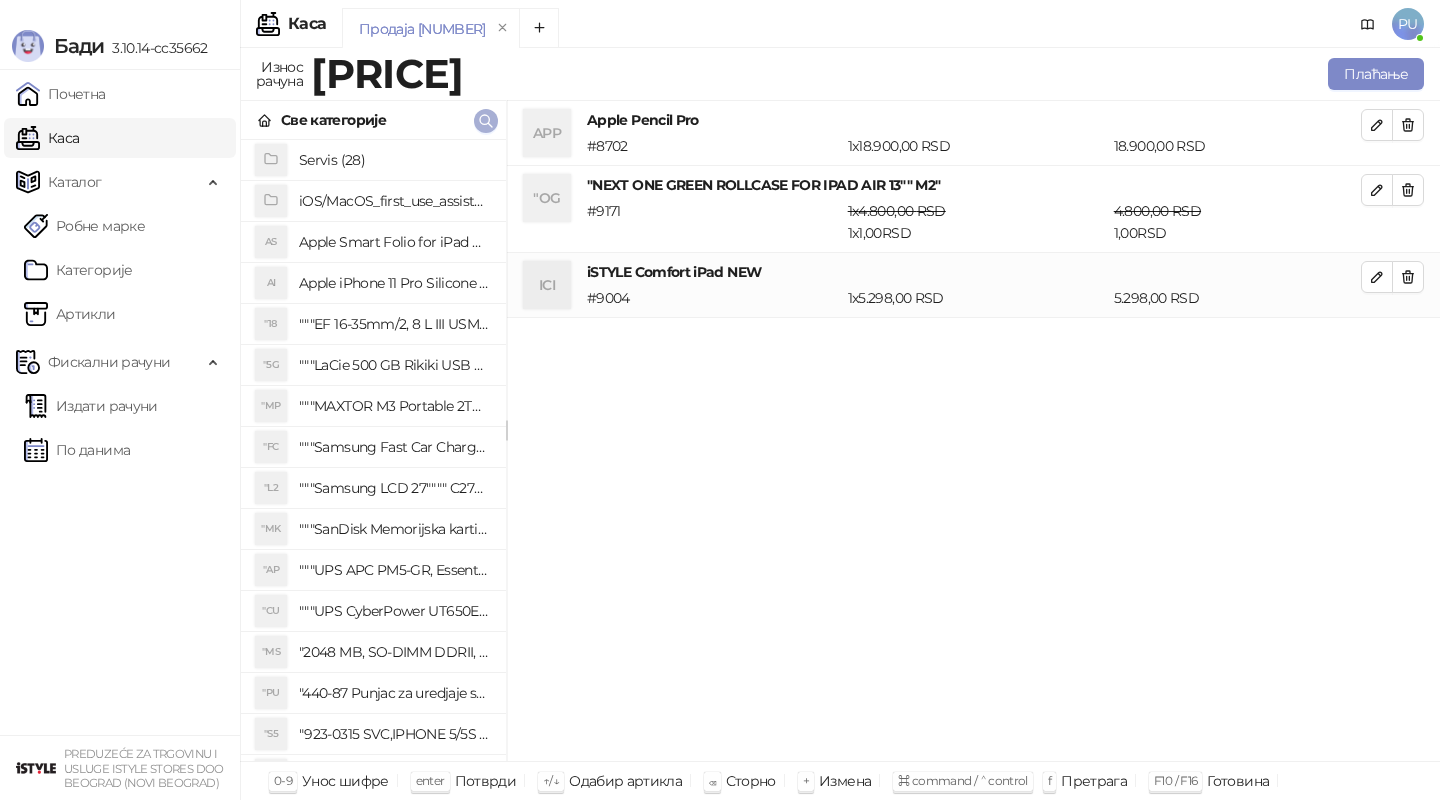 click 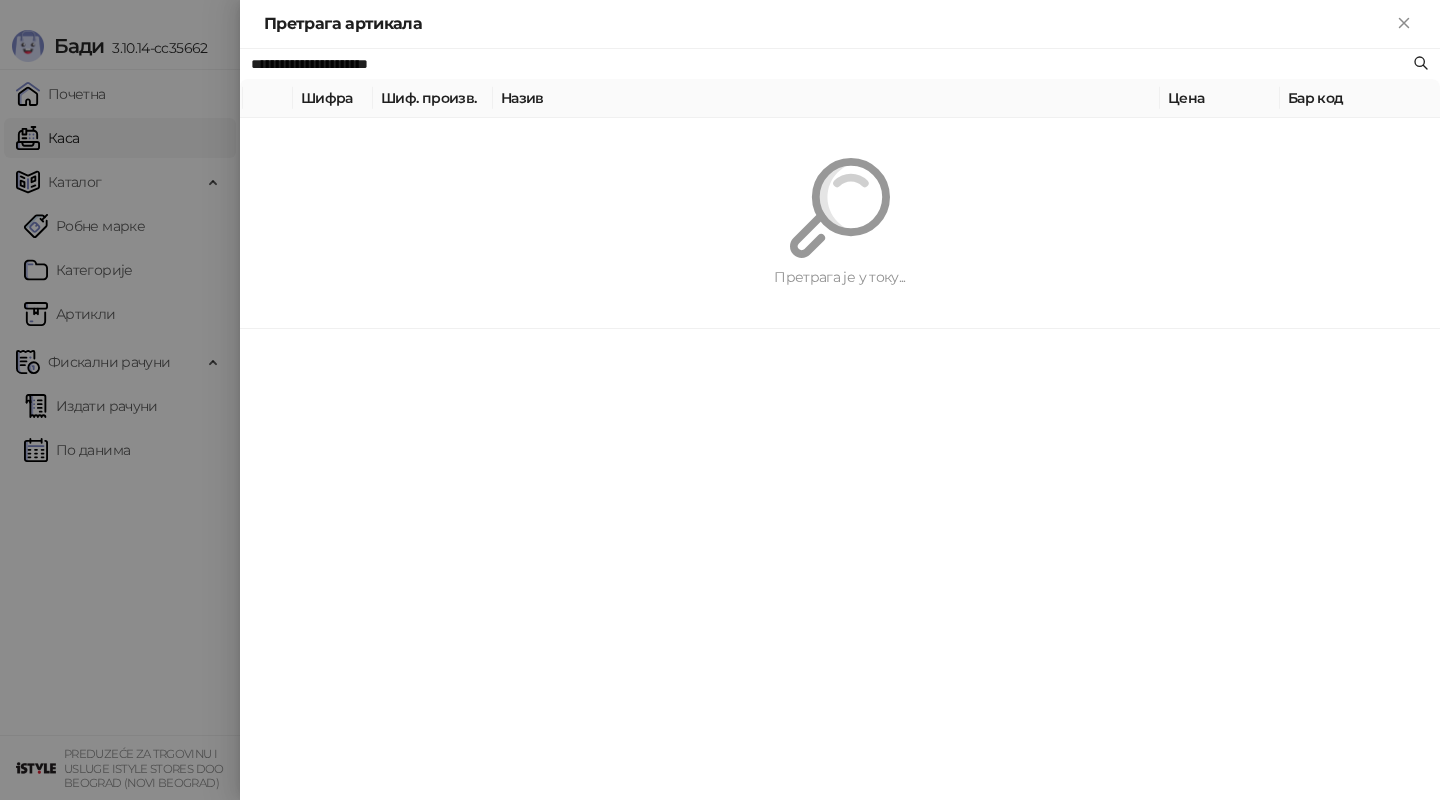 paste 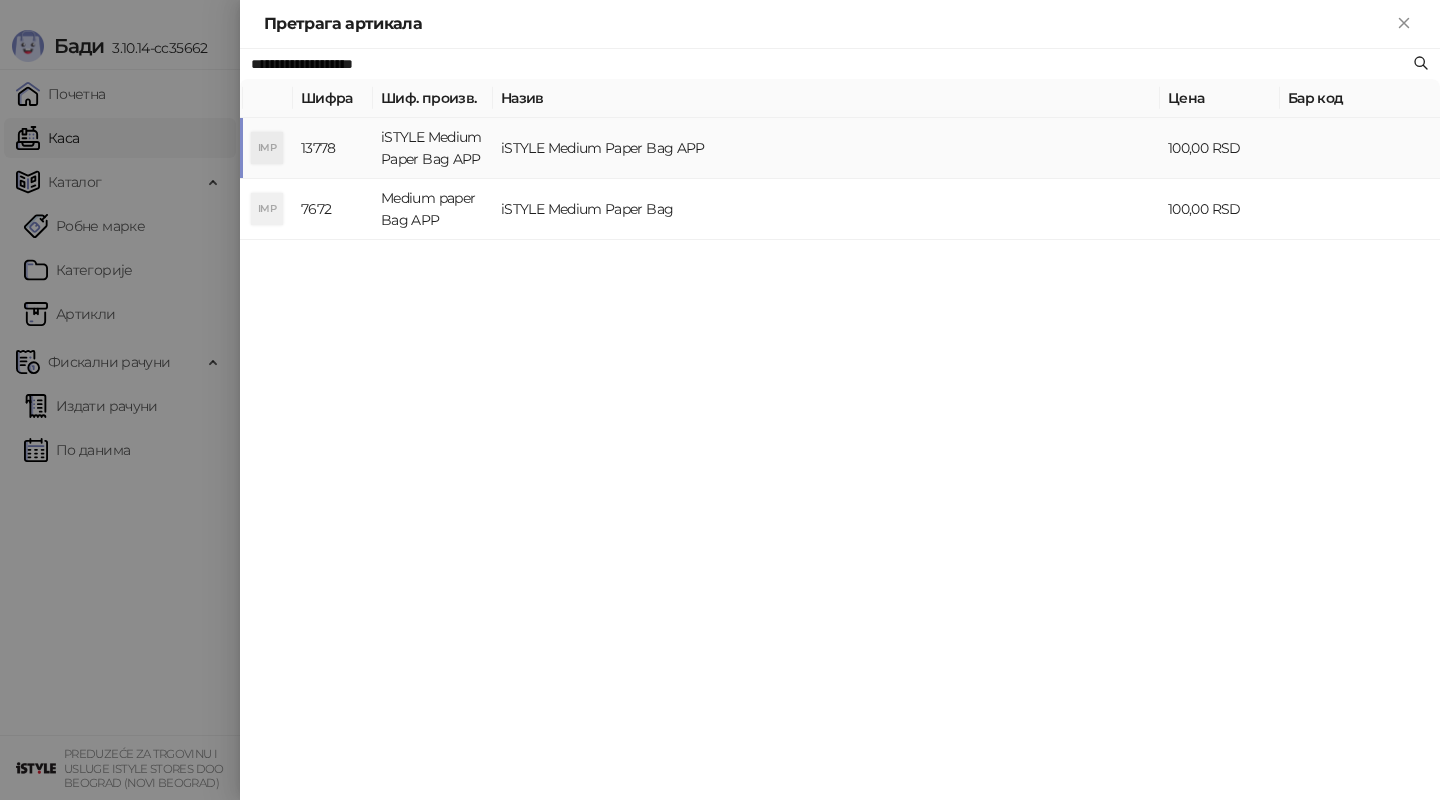 type on "**********" 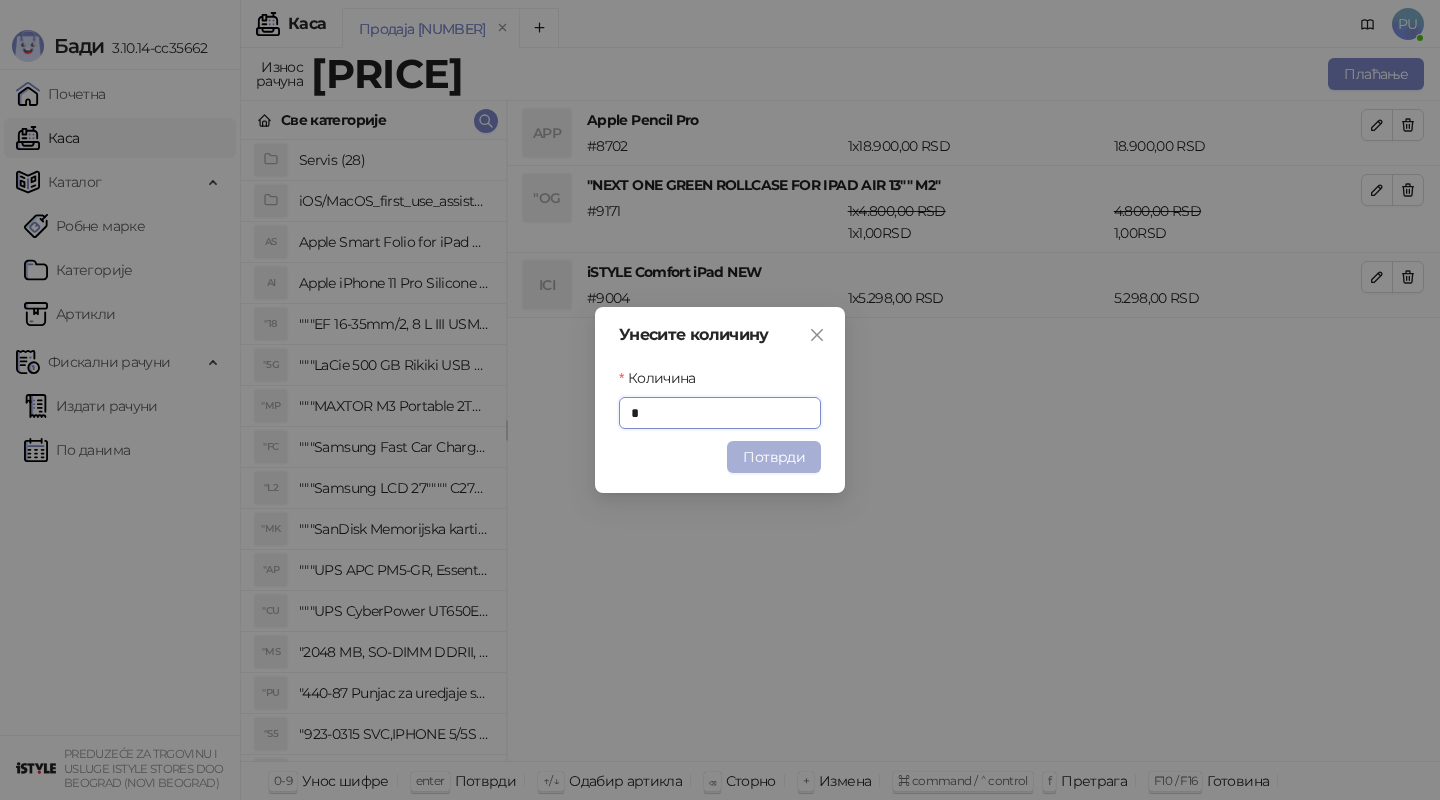 click on "Потврди" at bounding box center [774, 457] 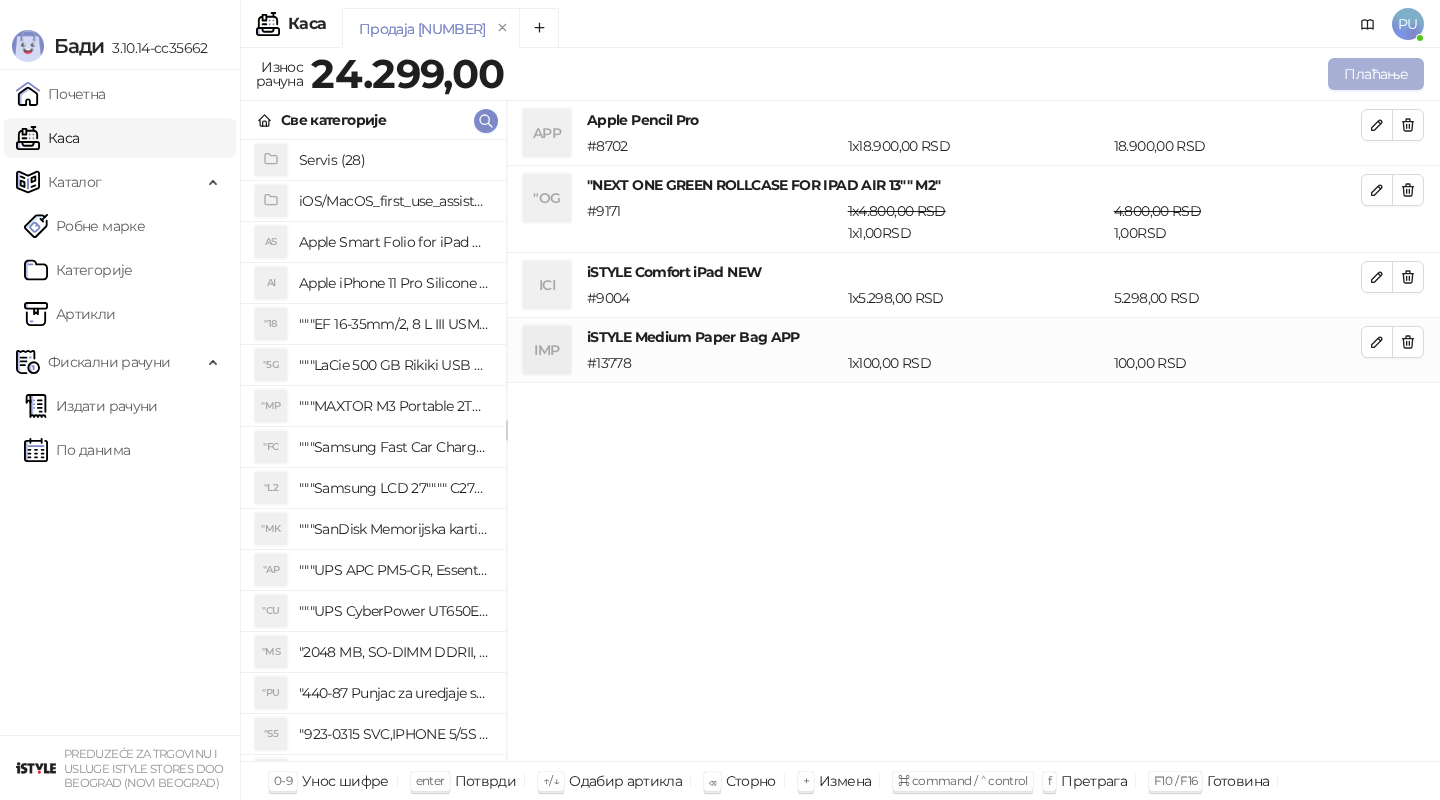 click on "Плаћање" at bounding box center (1376, 74) 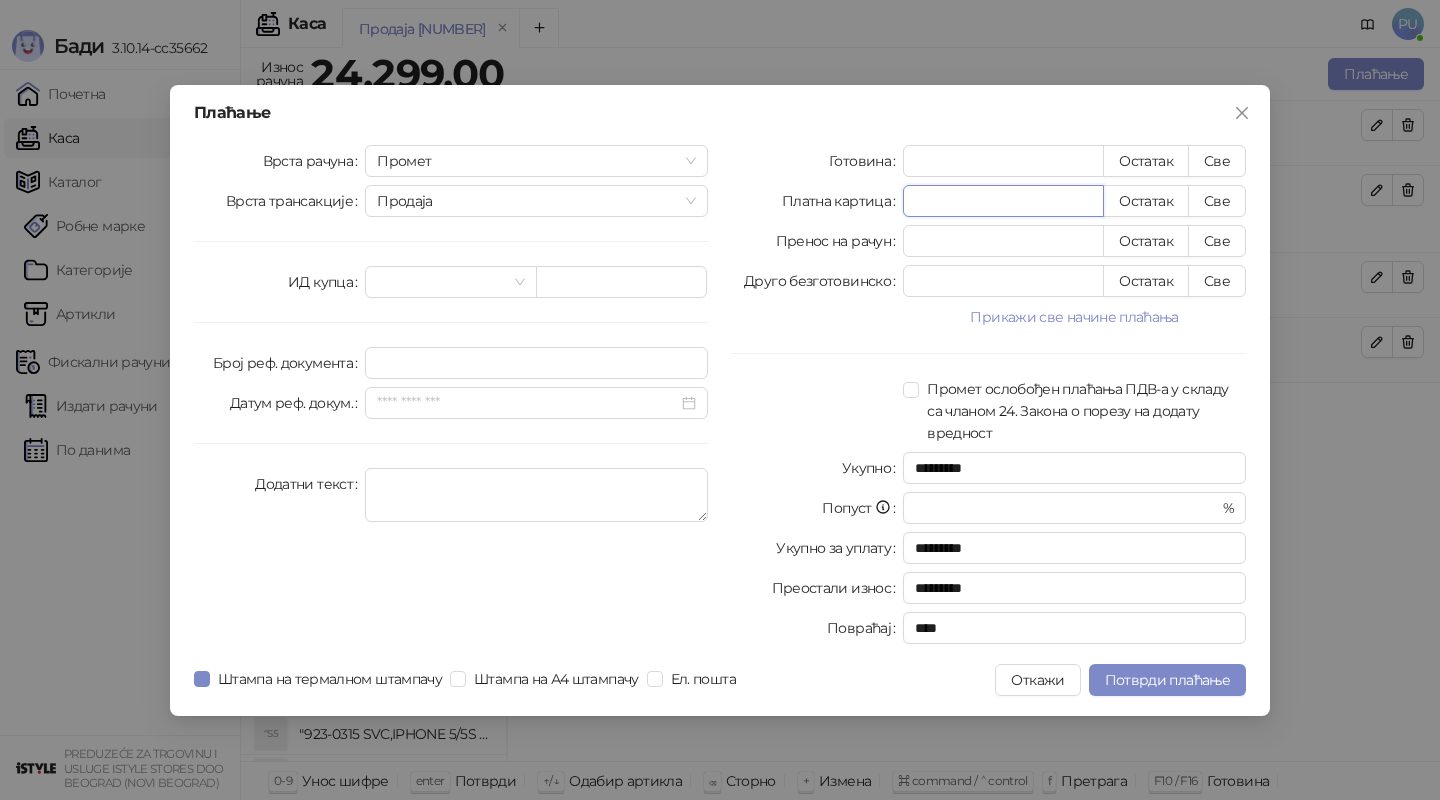 click on "*" at bounding box center [1003, 201] 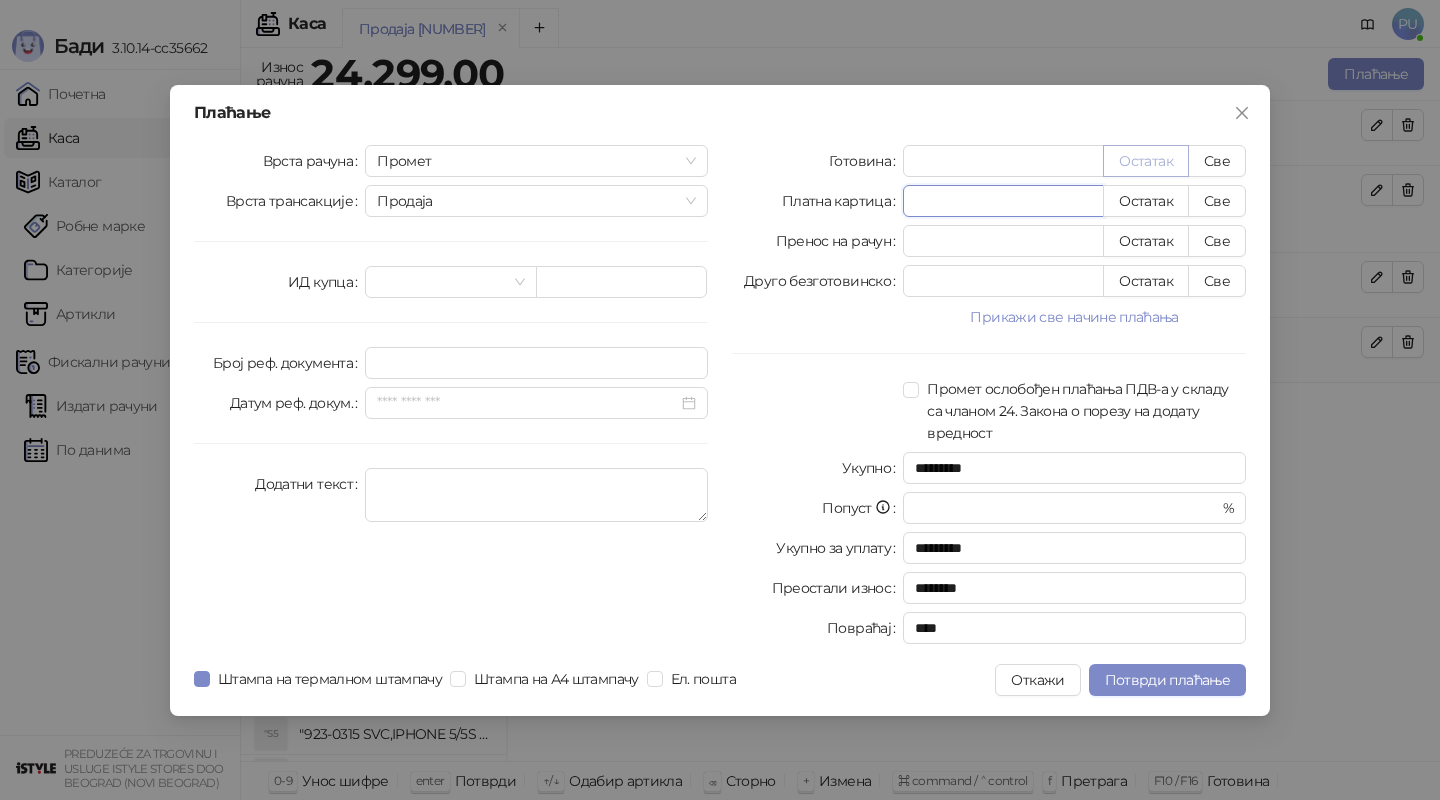 type on "*****" 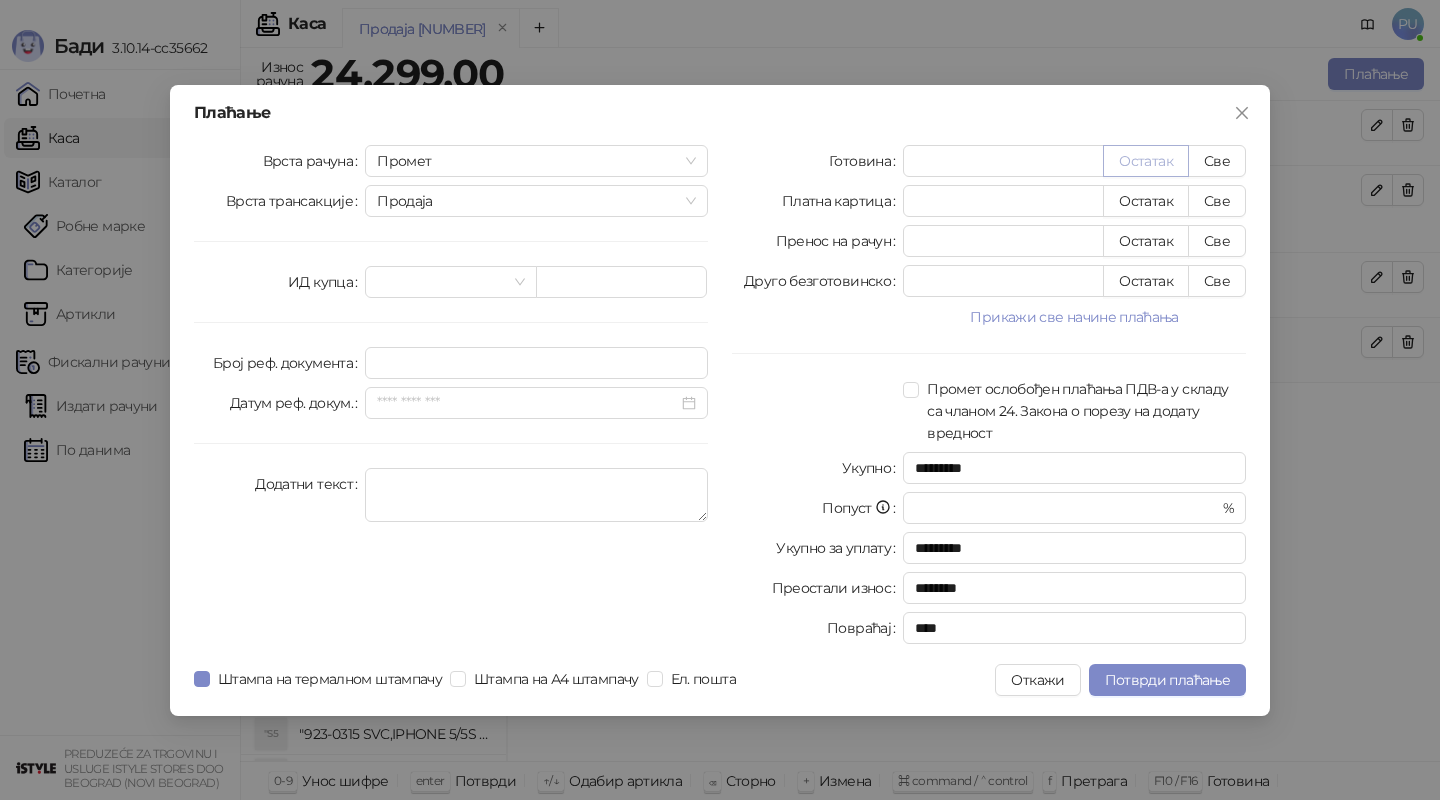 click on "Остатак" at bounding box center [1146, 161] 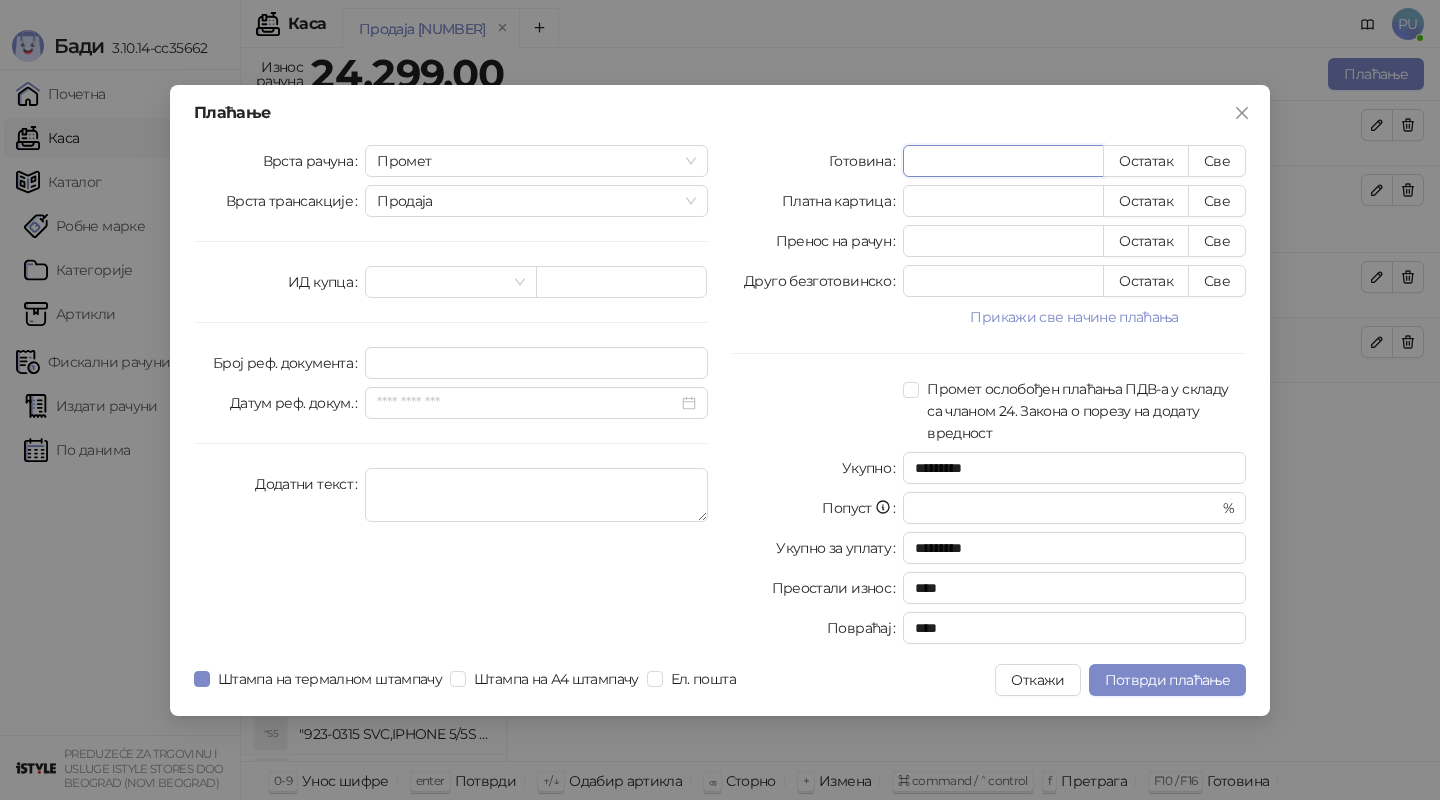 drag, startPoint x: 993, startPoint y: 162, endPoint x: 799, endPoint y: 160, distance: 194.01031 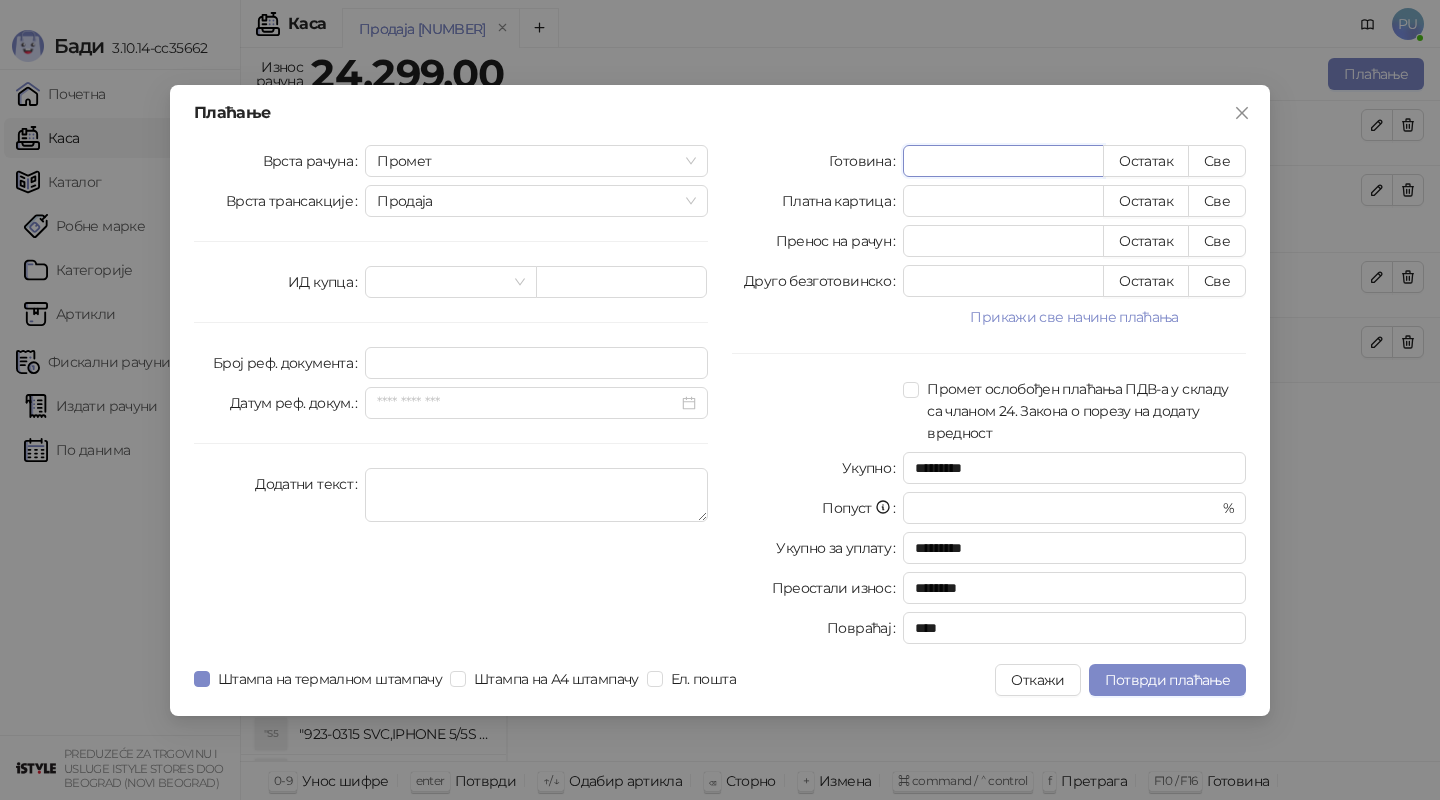 type on "*" 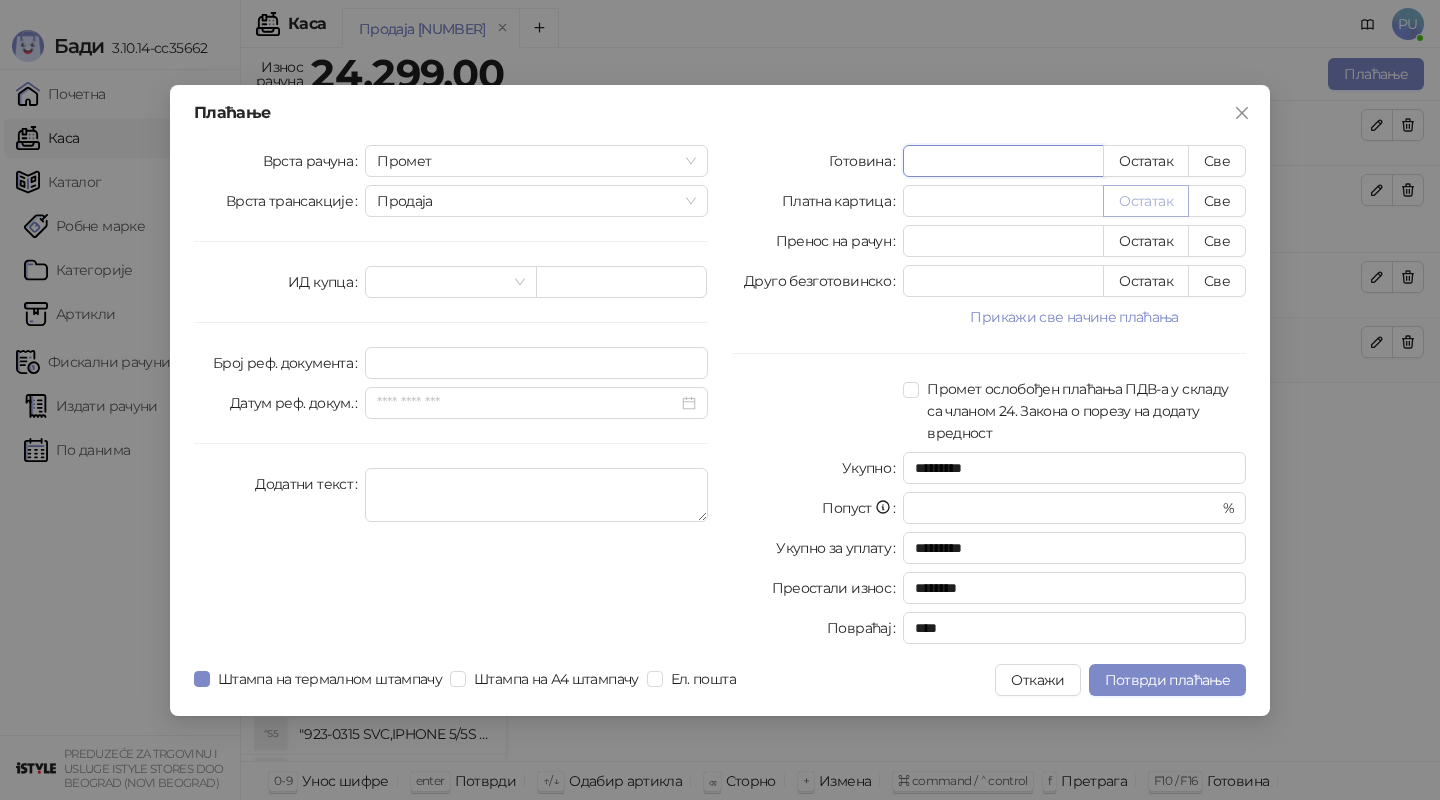 type on "****" 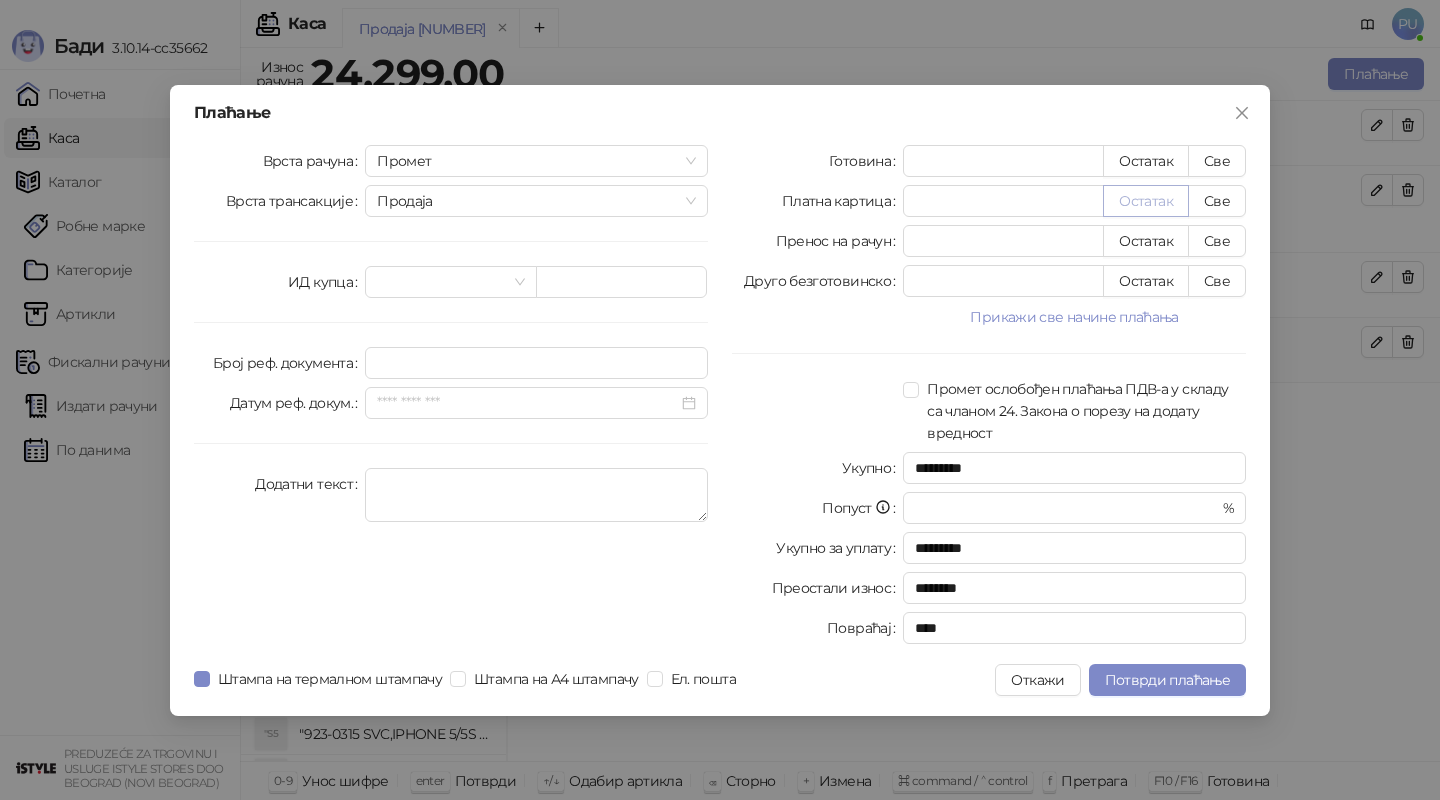 click on "Остатак" at bounding box center [1146, 201] 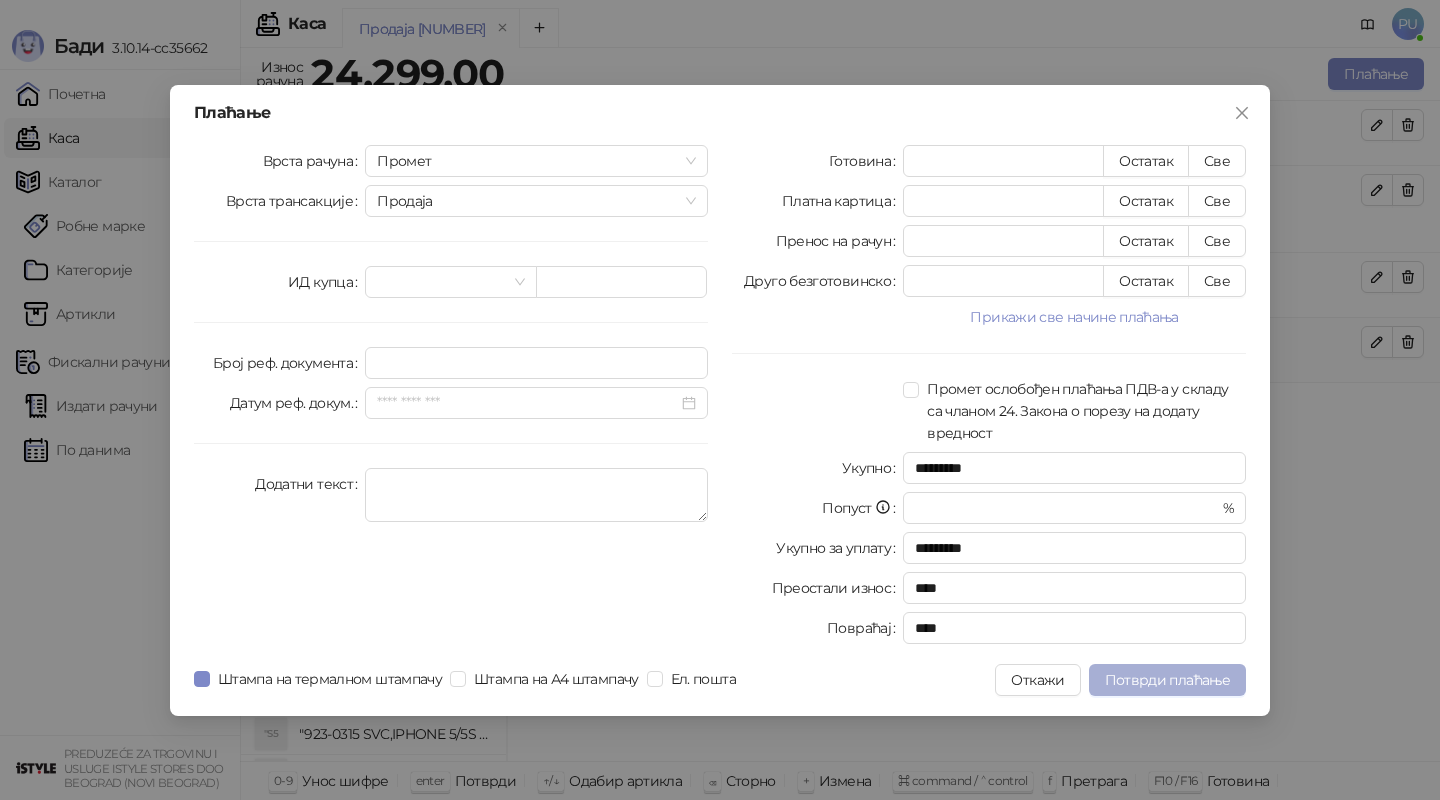 click on "Потврди плаћање" at bounding box center (1167, 680) 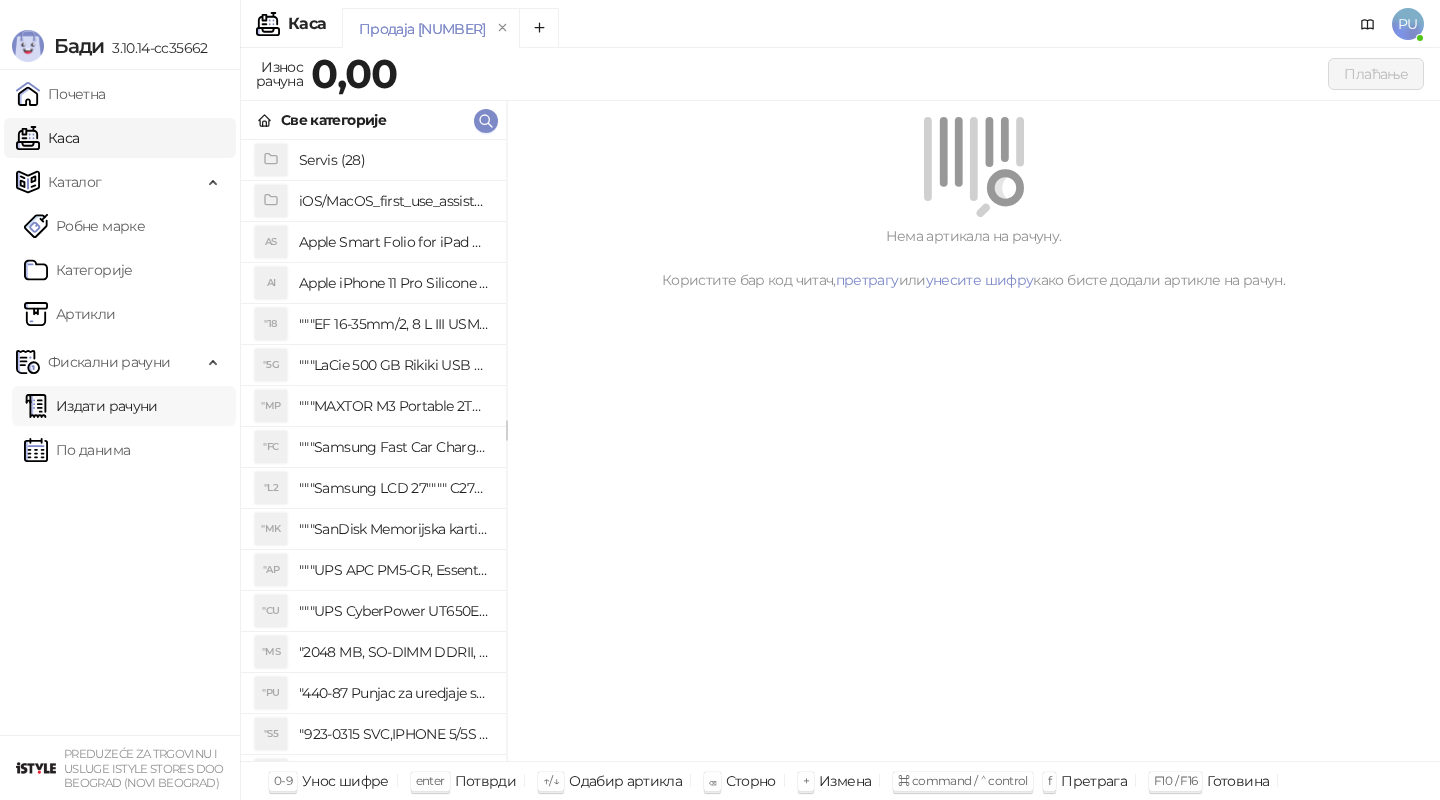 click on "Издати рачуни" at bounding box center (91, 406) 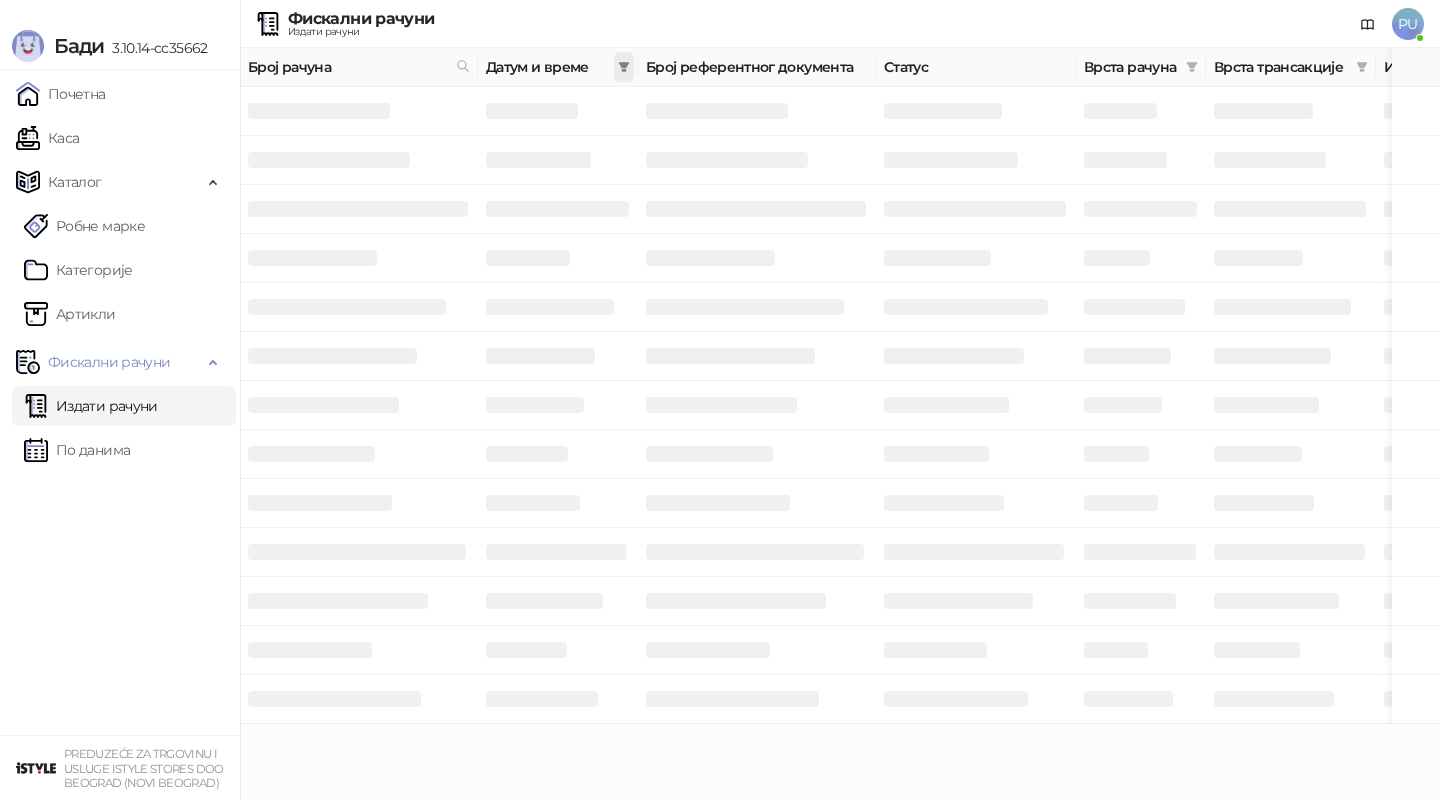 click 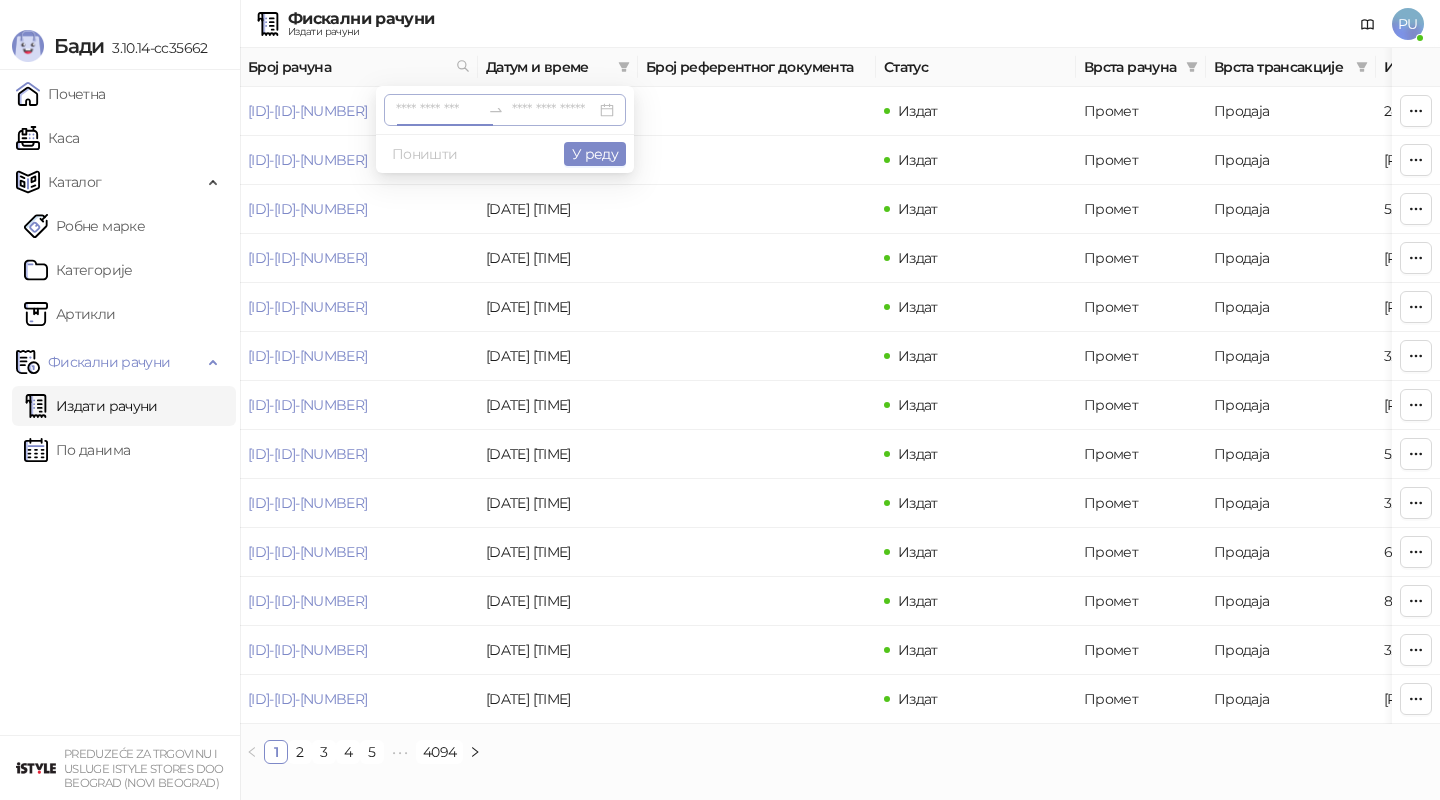 click at bounding box center [438, 110] 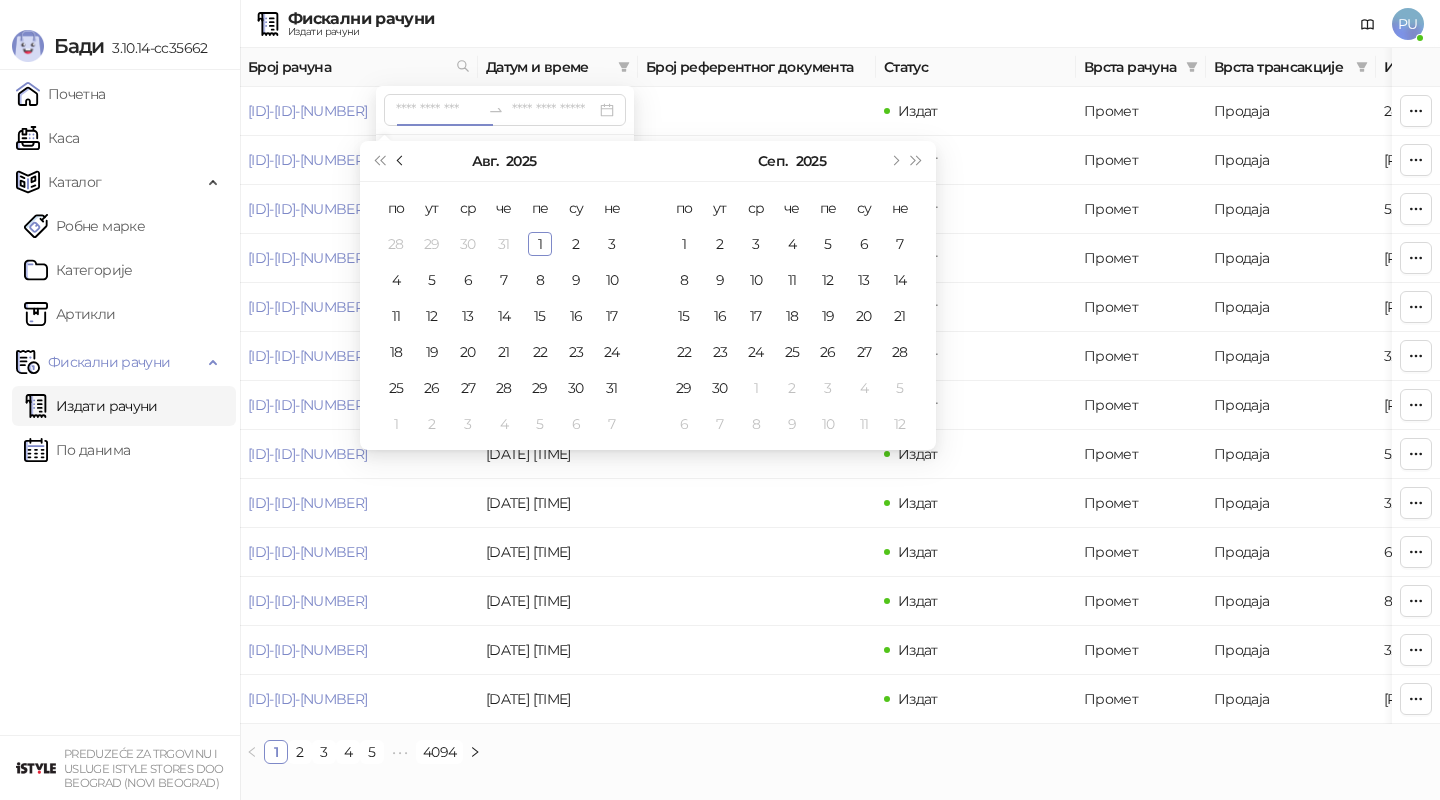 click at bounding box center [402, 161] 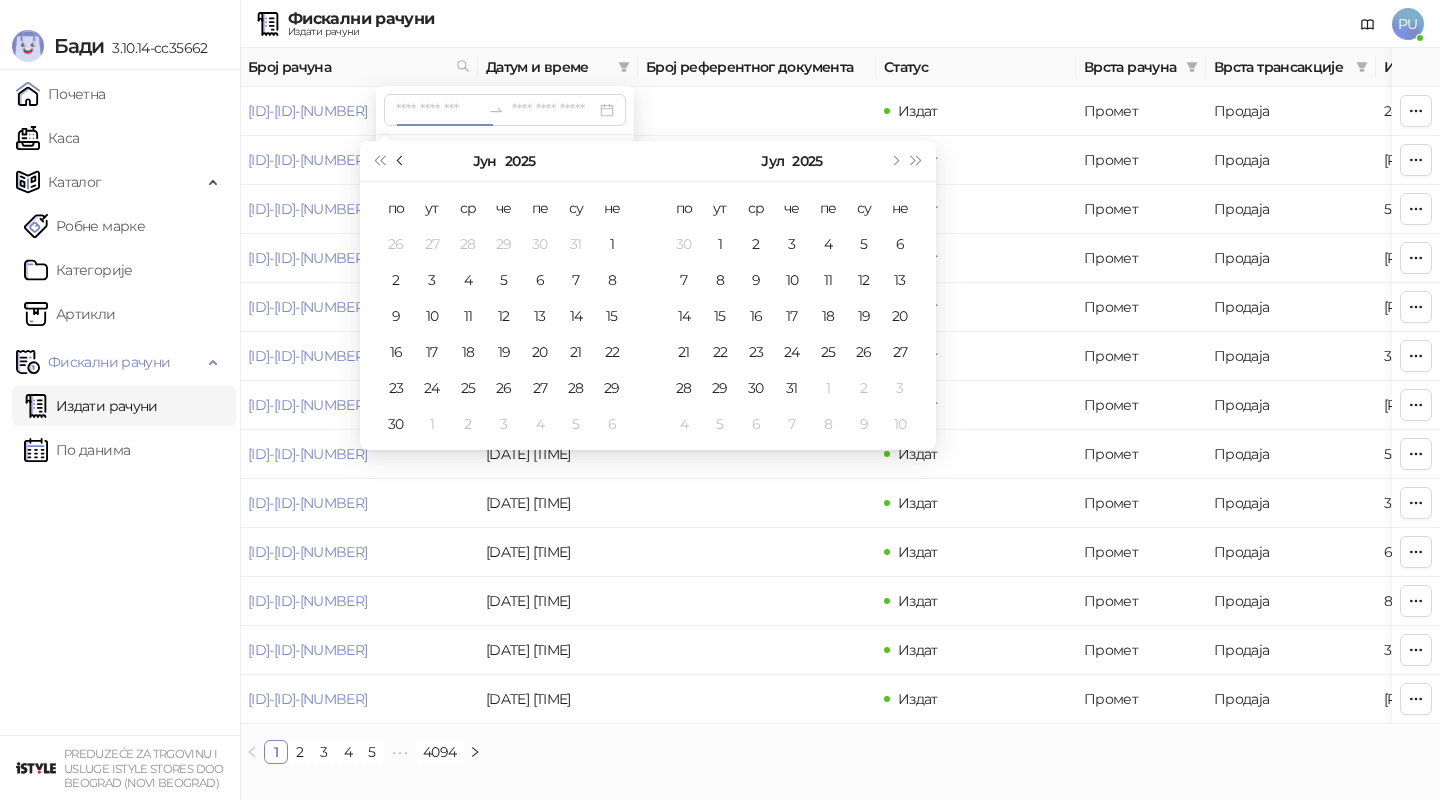 click at bounding box center [402, 161] 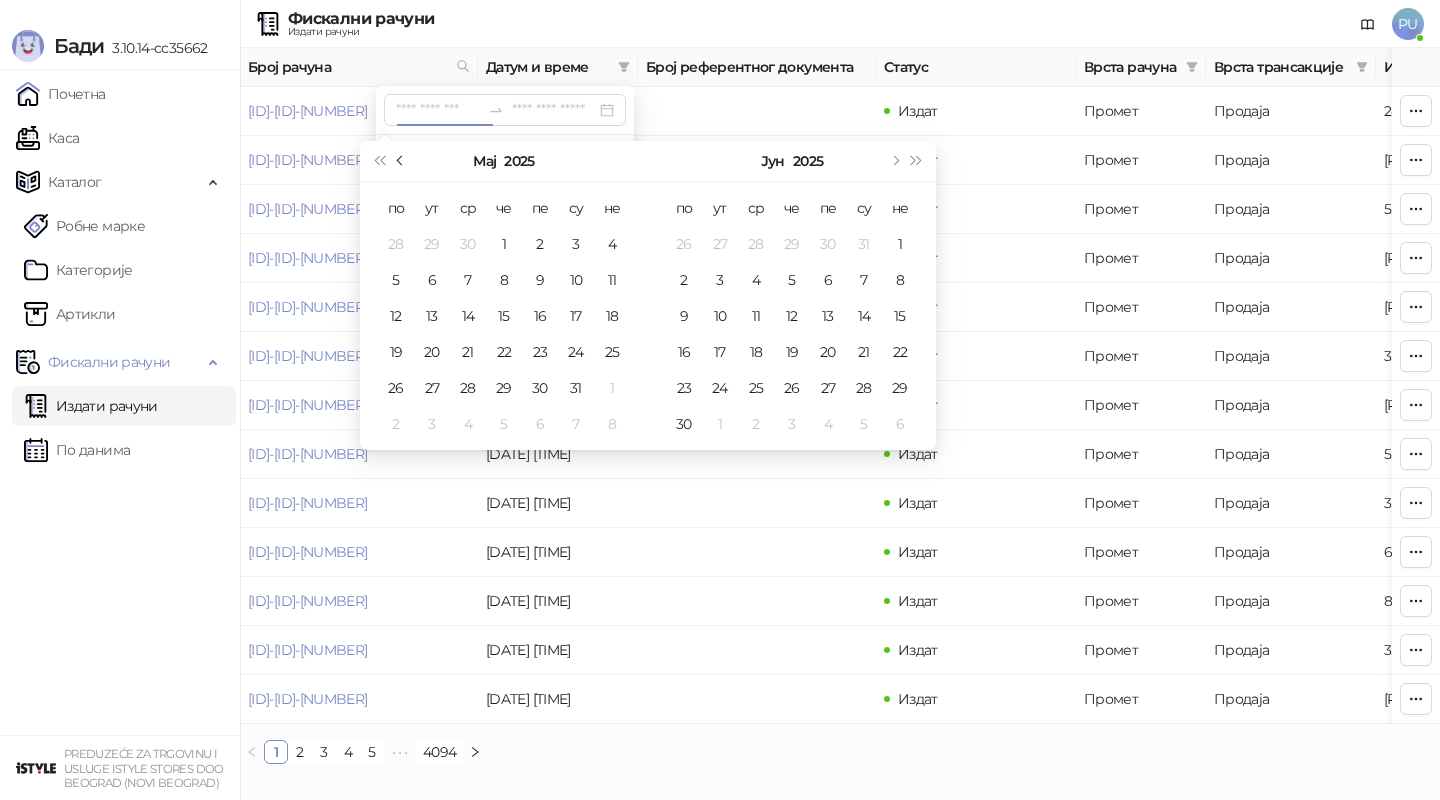 click at bounding box center [402, 161] 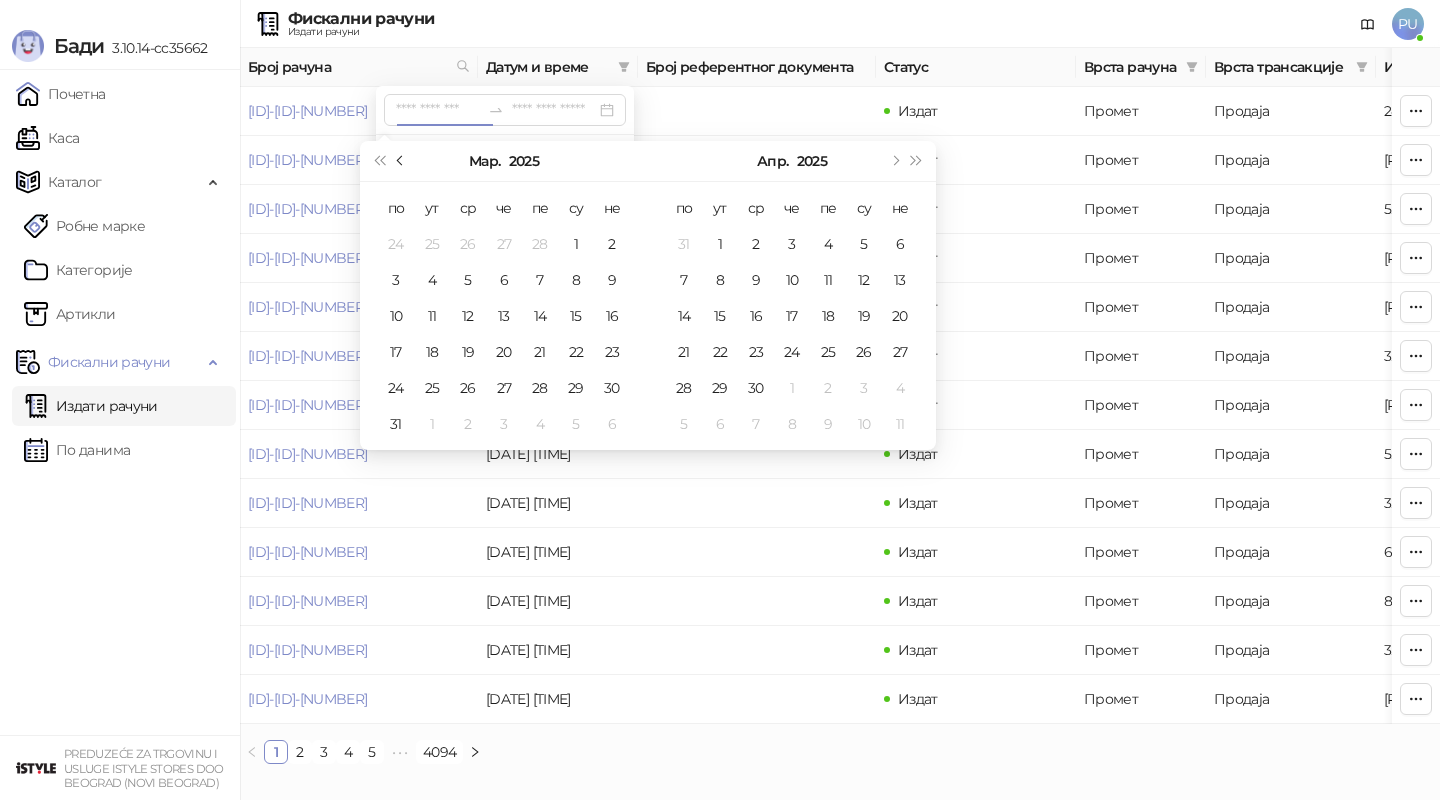 click at bounding box center [402, 161] 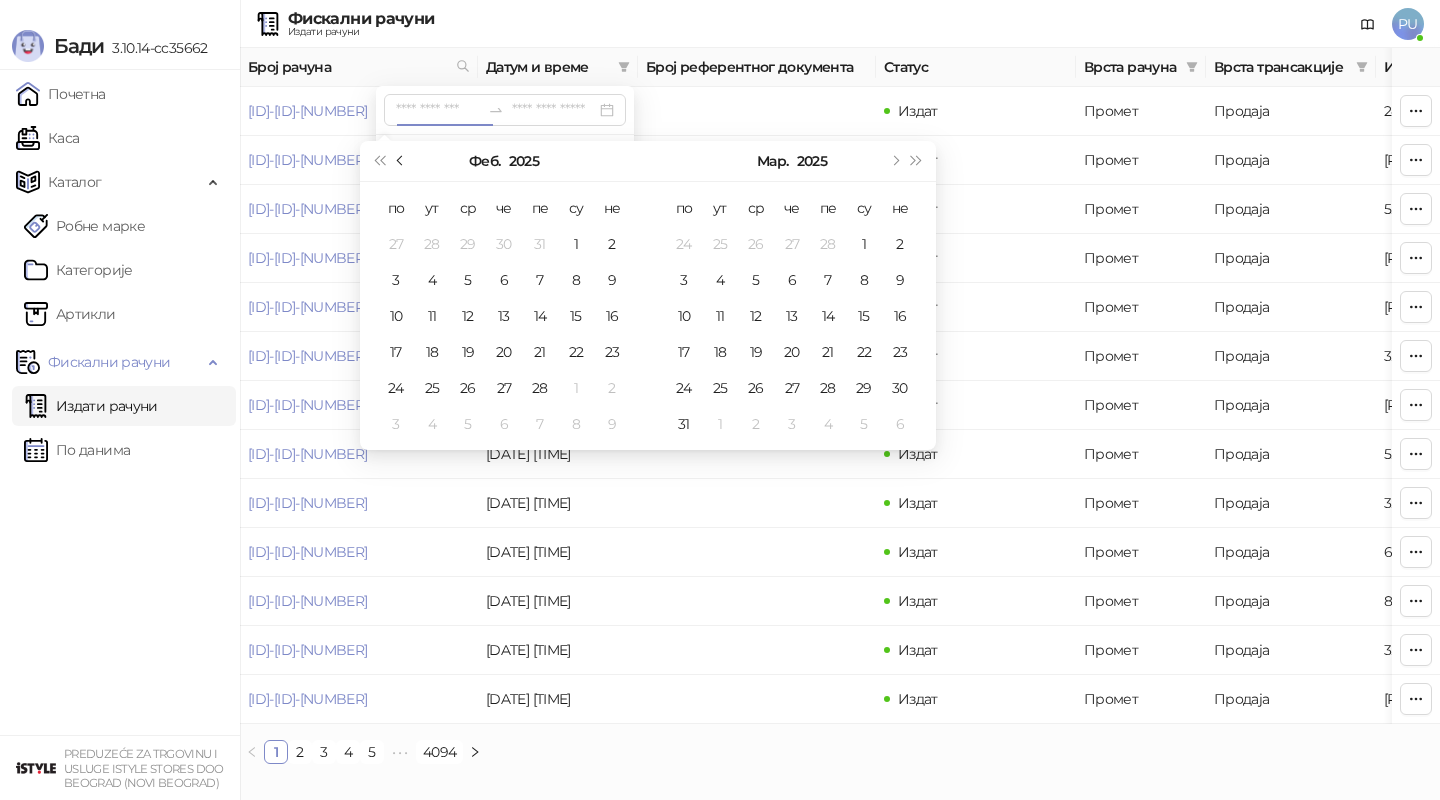 click at bounding box center [402, 161] 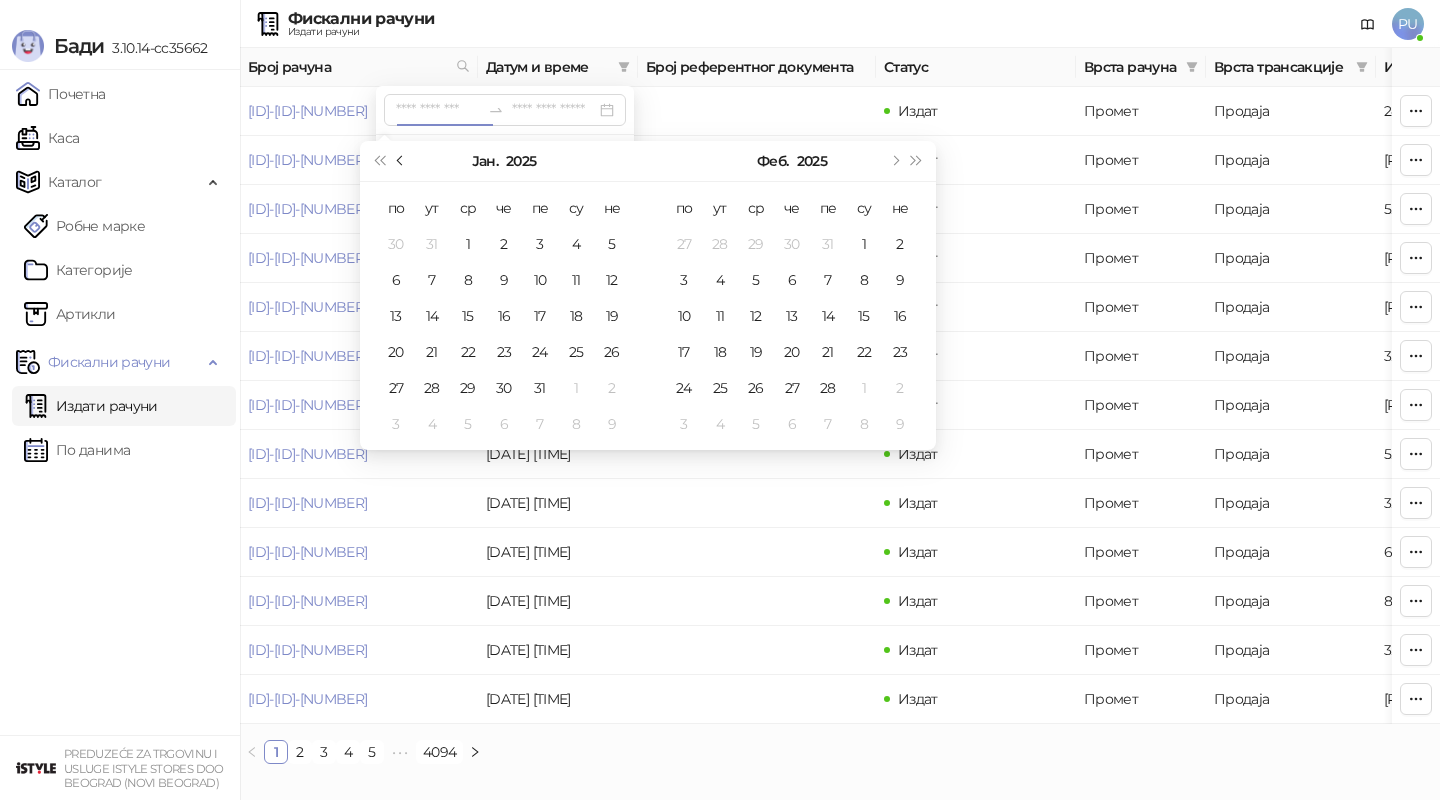 click at bounding box center (402, 161) 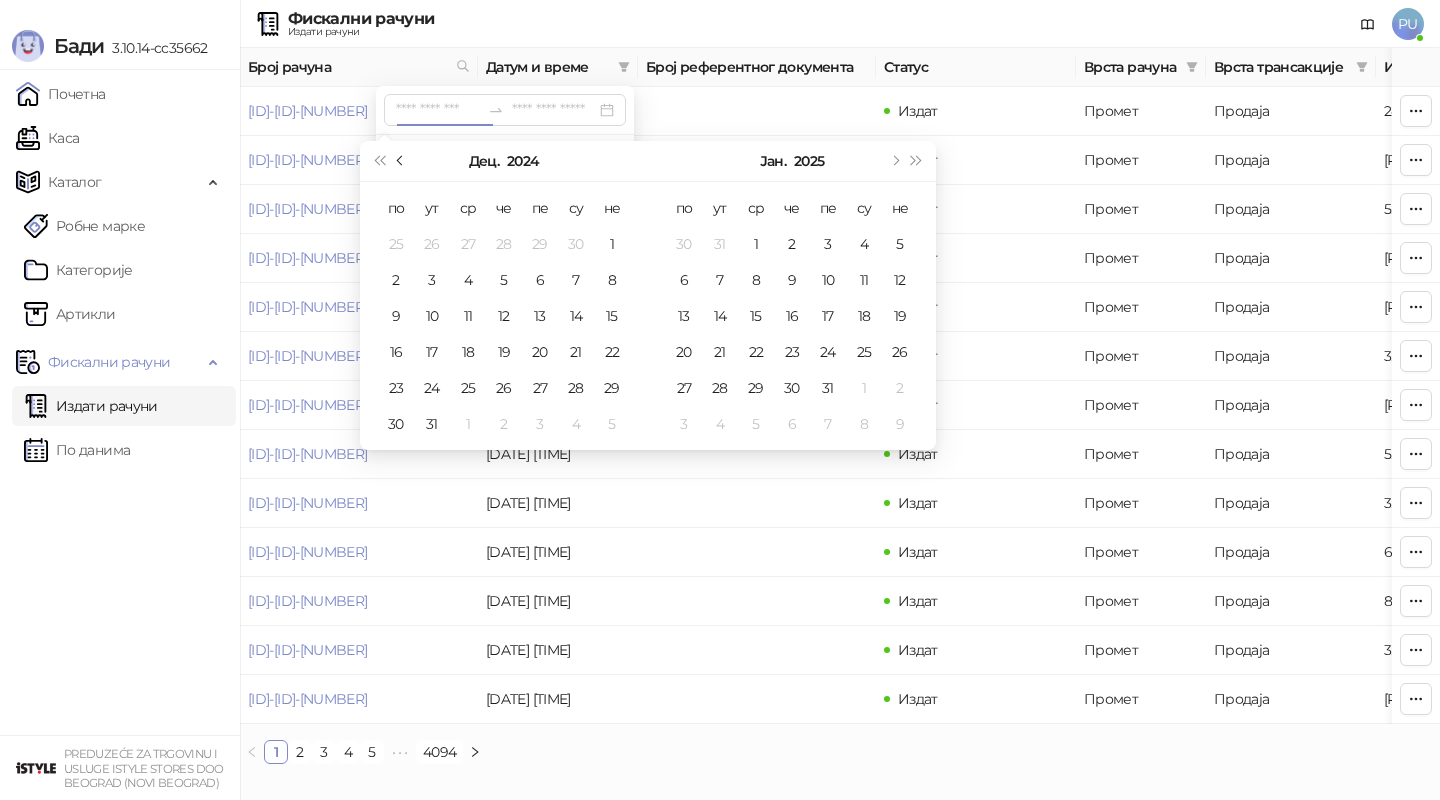 click at bounding box center (402, 161) 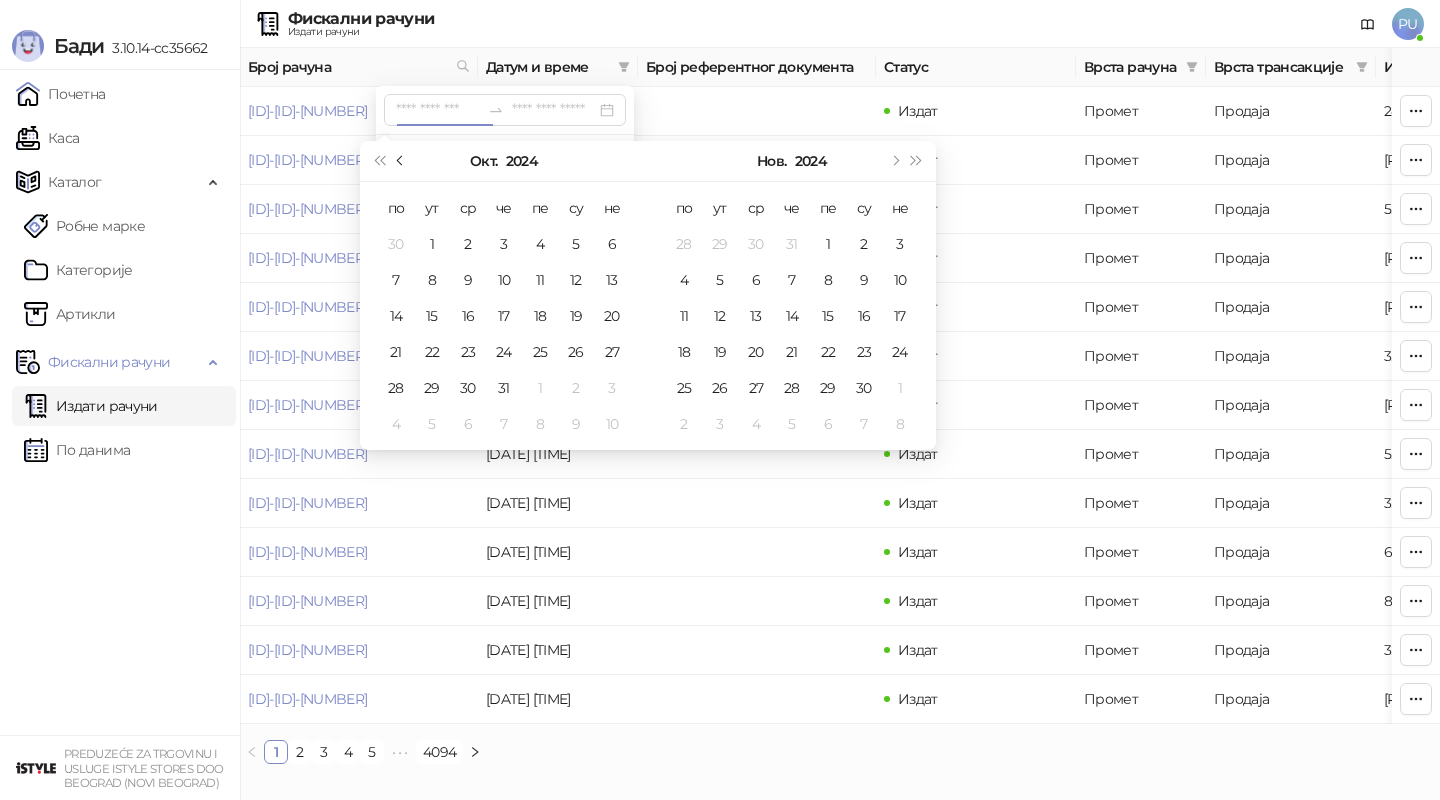 click at bounding box center (402, 161) 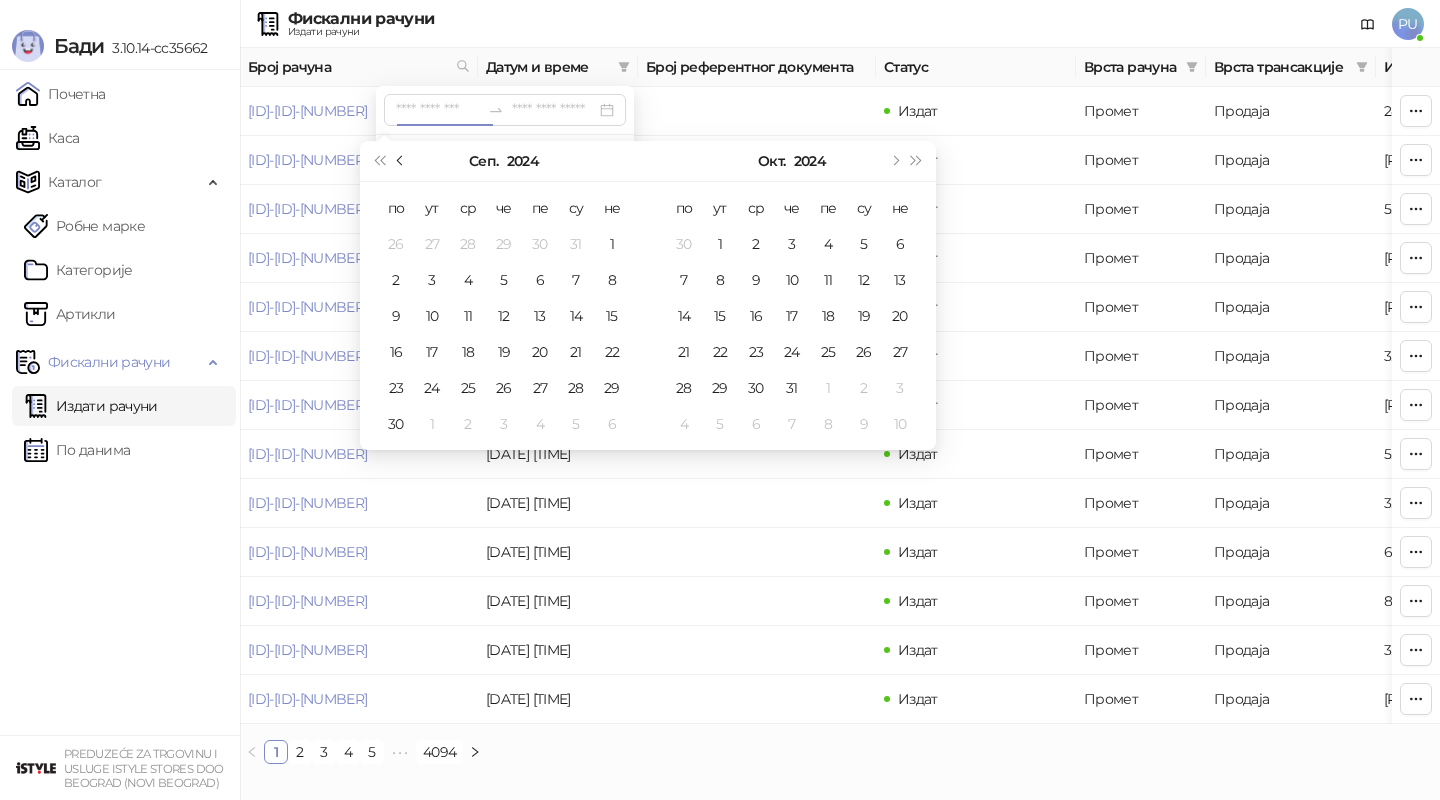 click at bounding box center [402, 161] 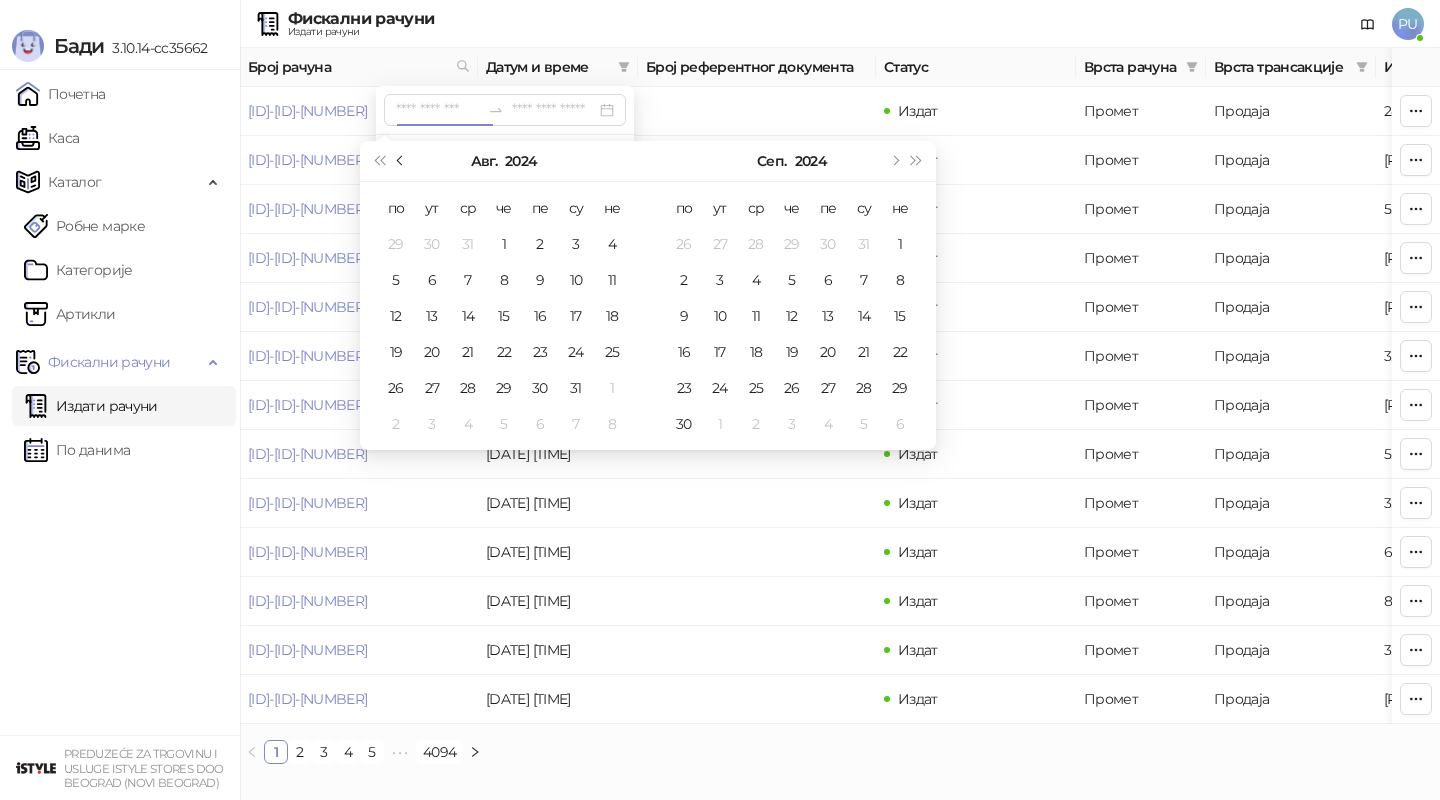 click at bounding box center (402, 161) 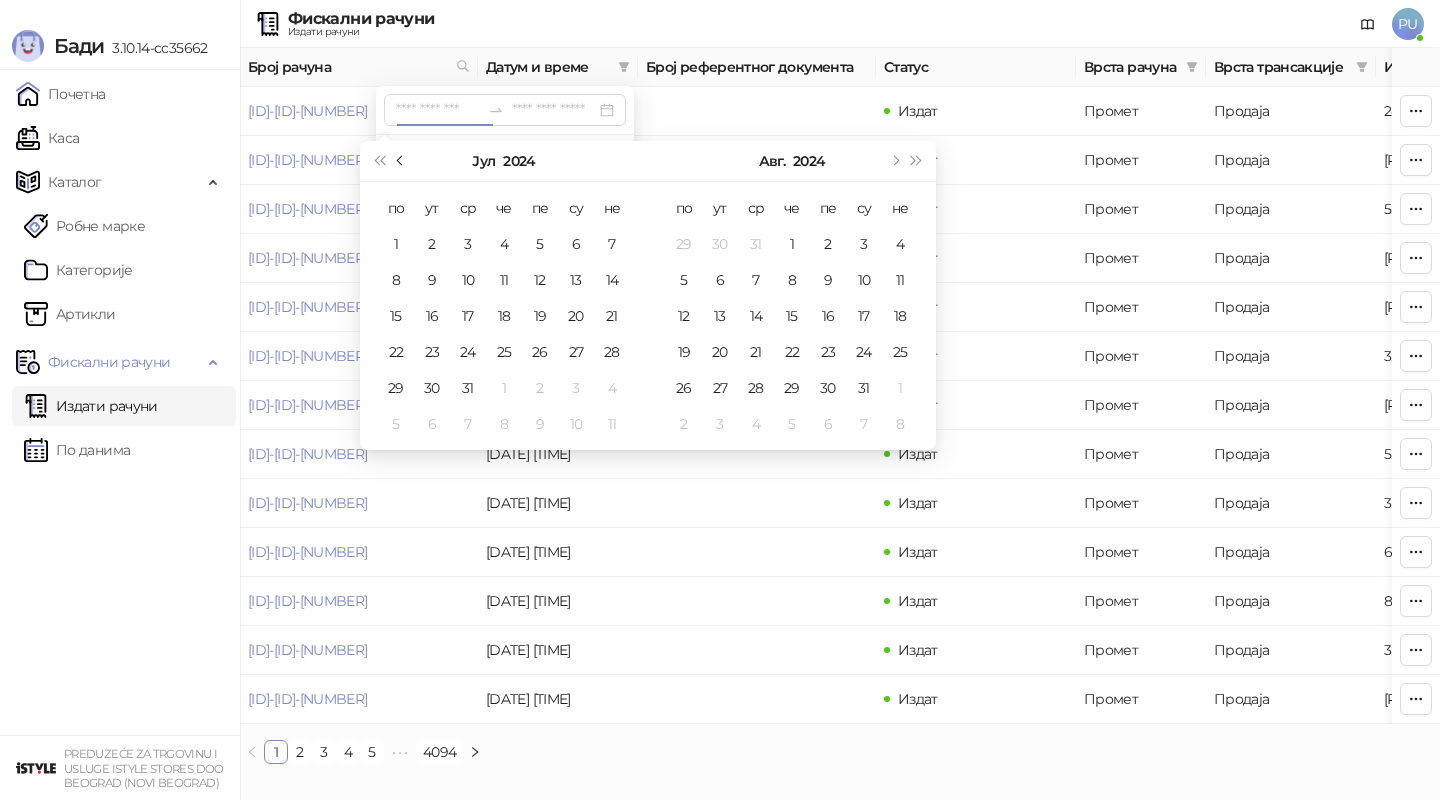 click at bounding box center [402, 161] 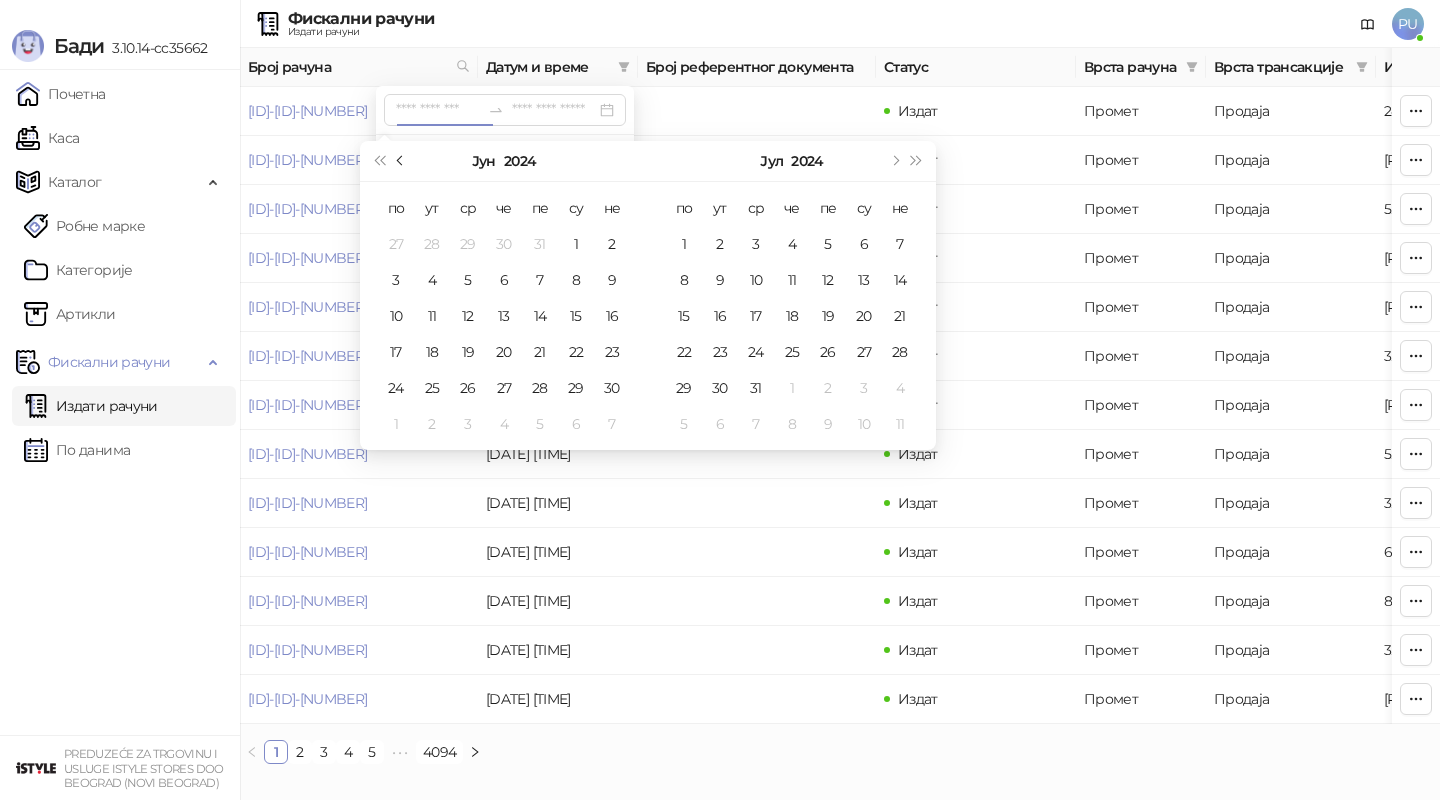click at bounding box center [402, 161] 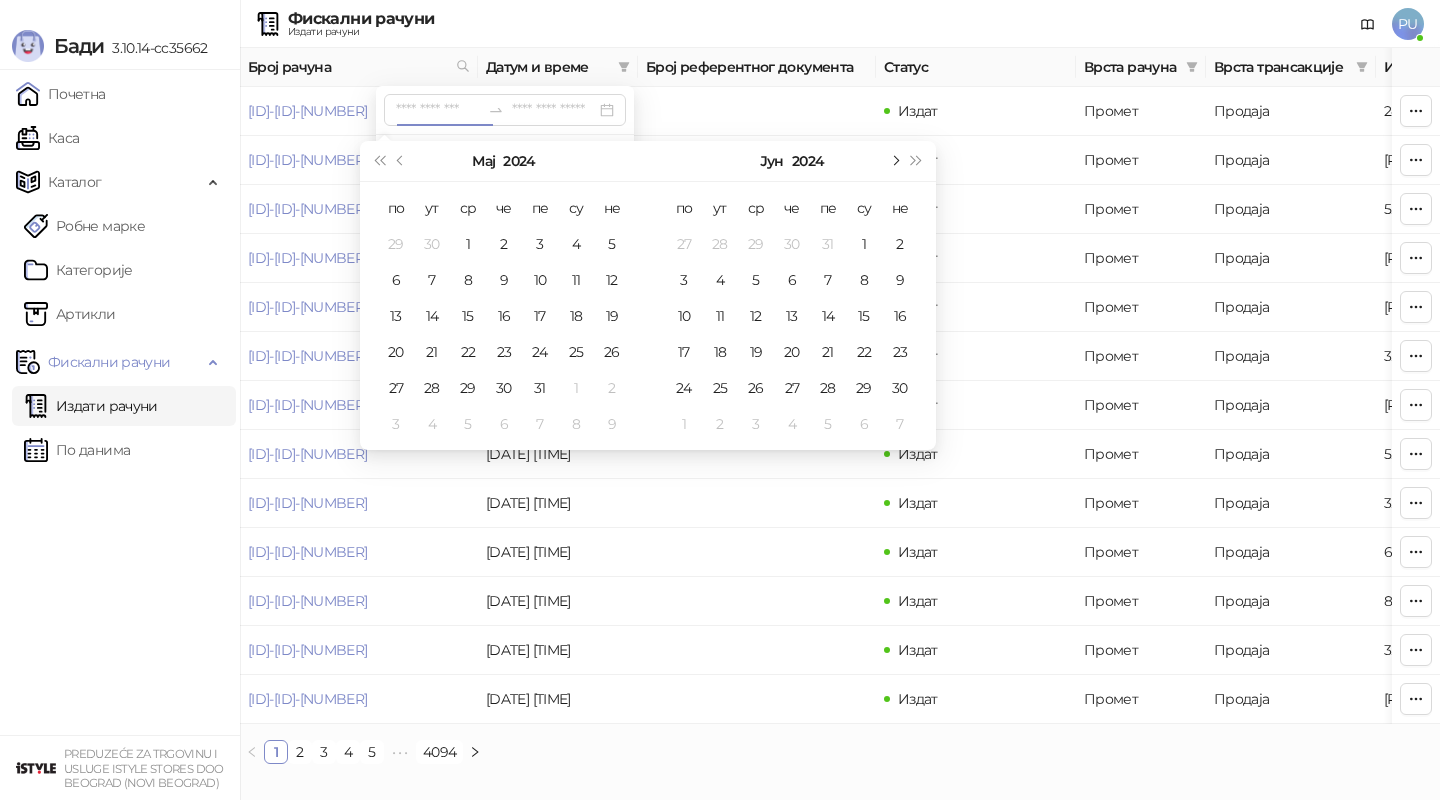 click at bounding box center (894, 161) 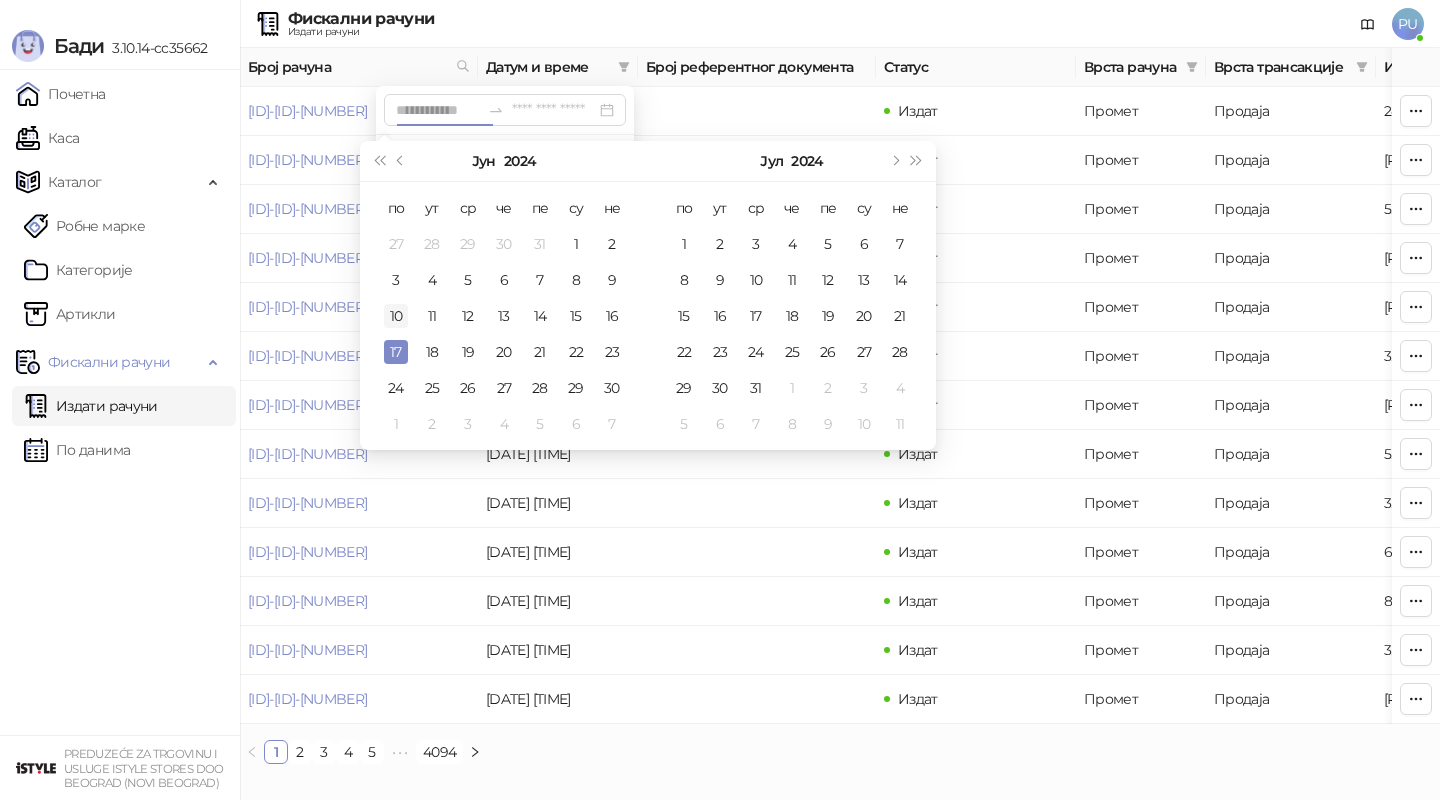 type on "**********" 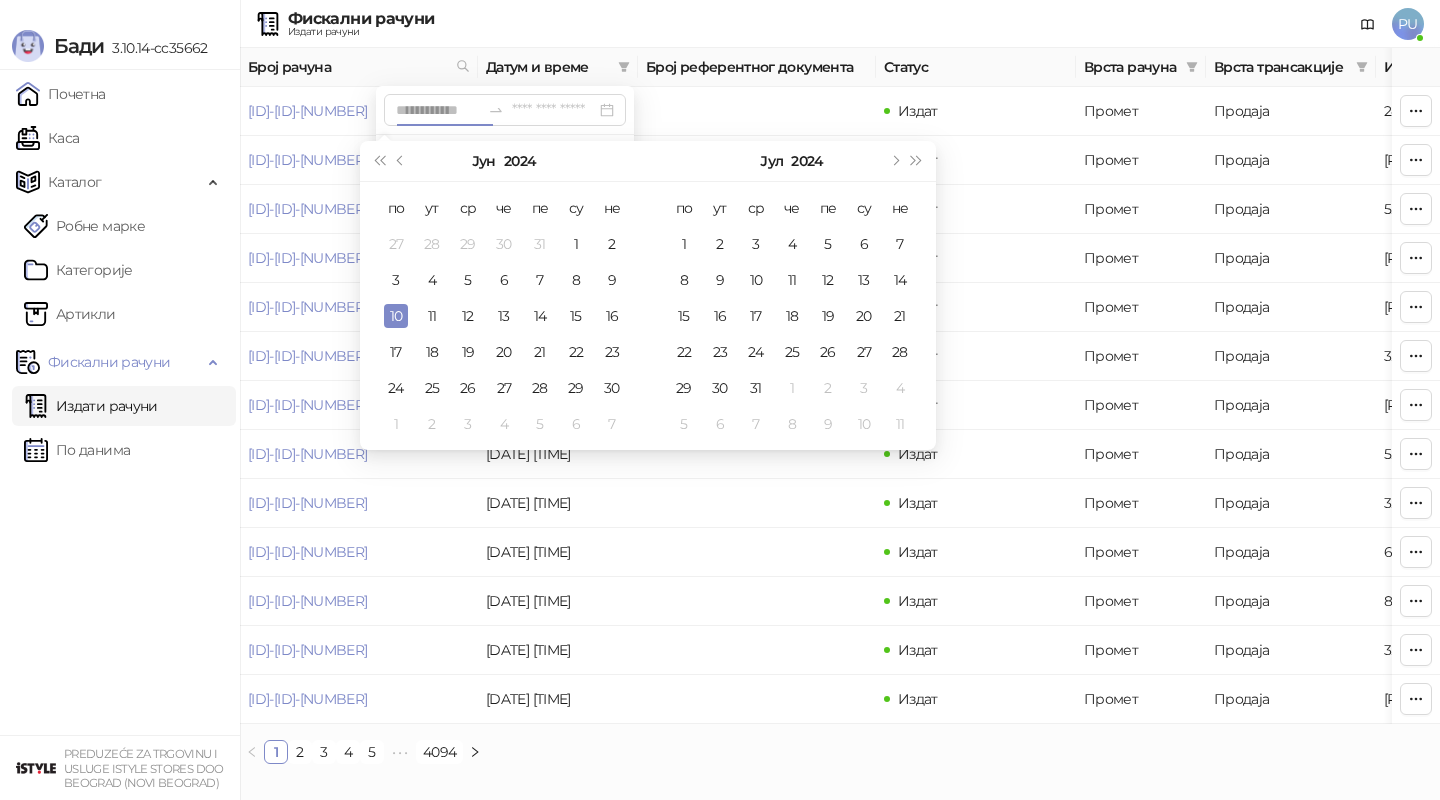 click on "10" at bounding box center (396, 316) 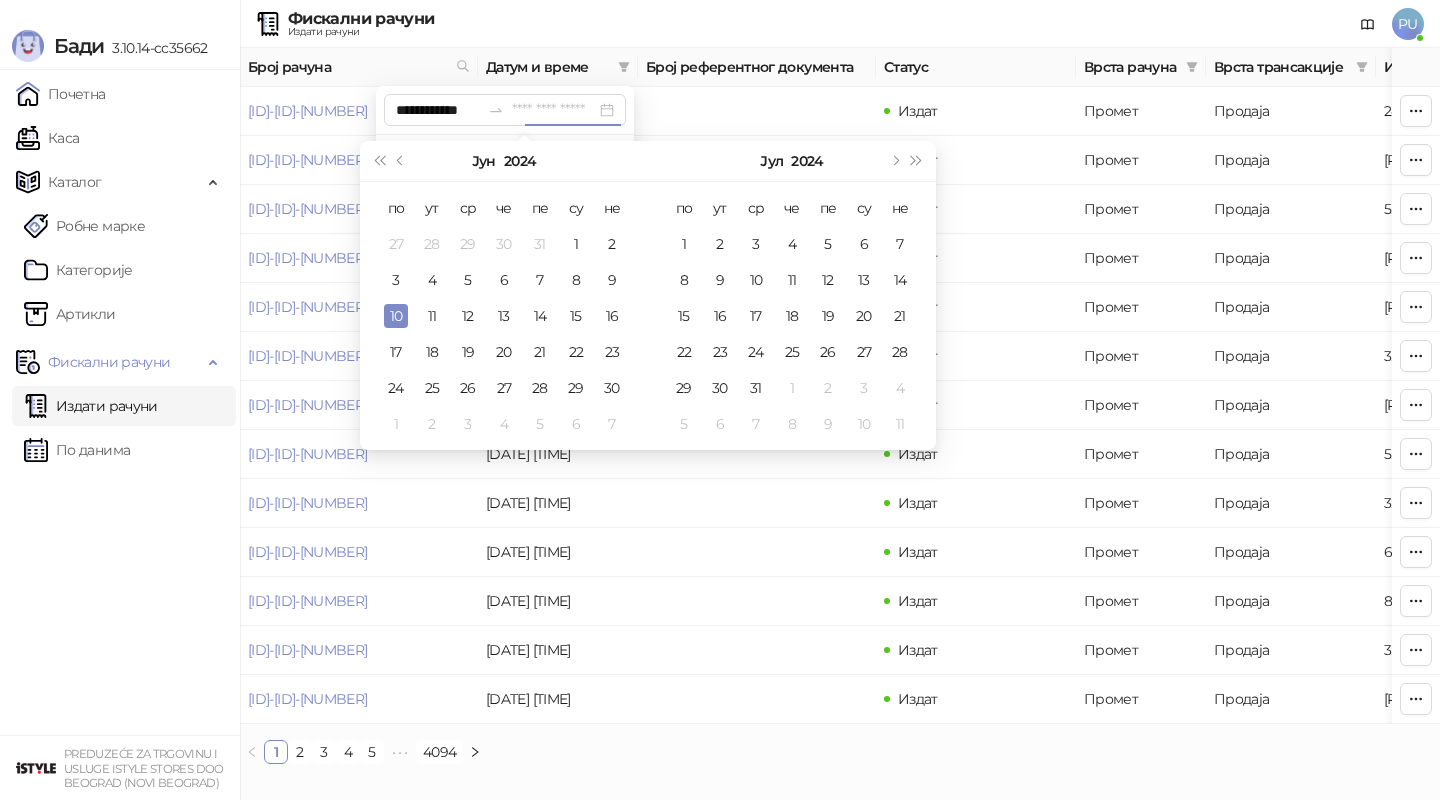 click on "10" at bounding box center (396, 316) 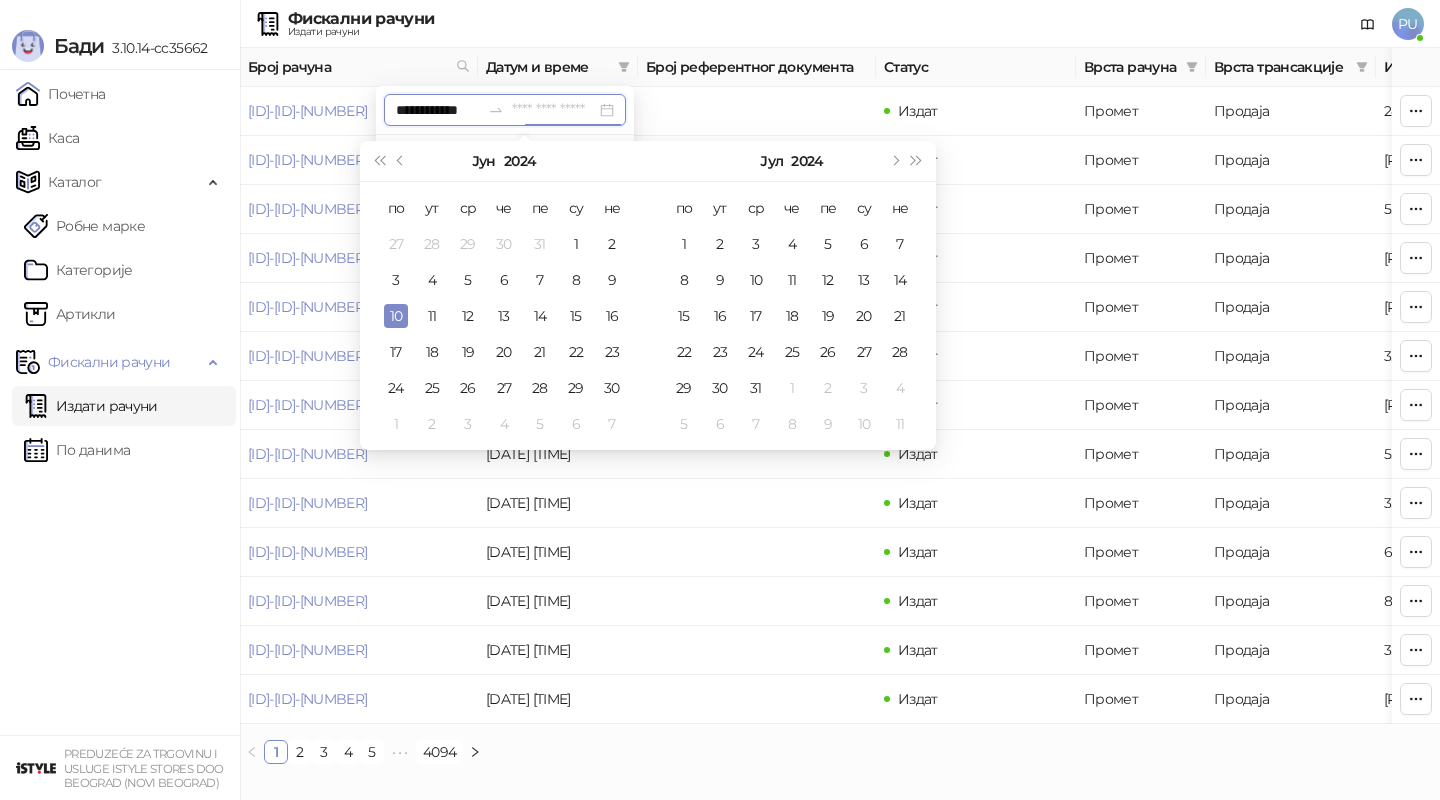 type on "**********" 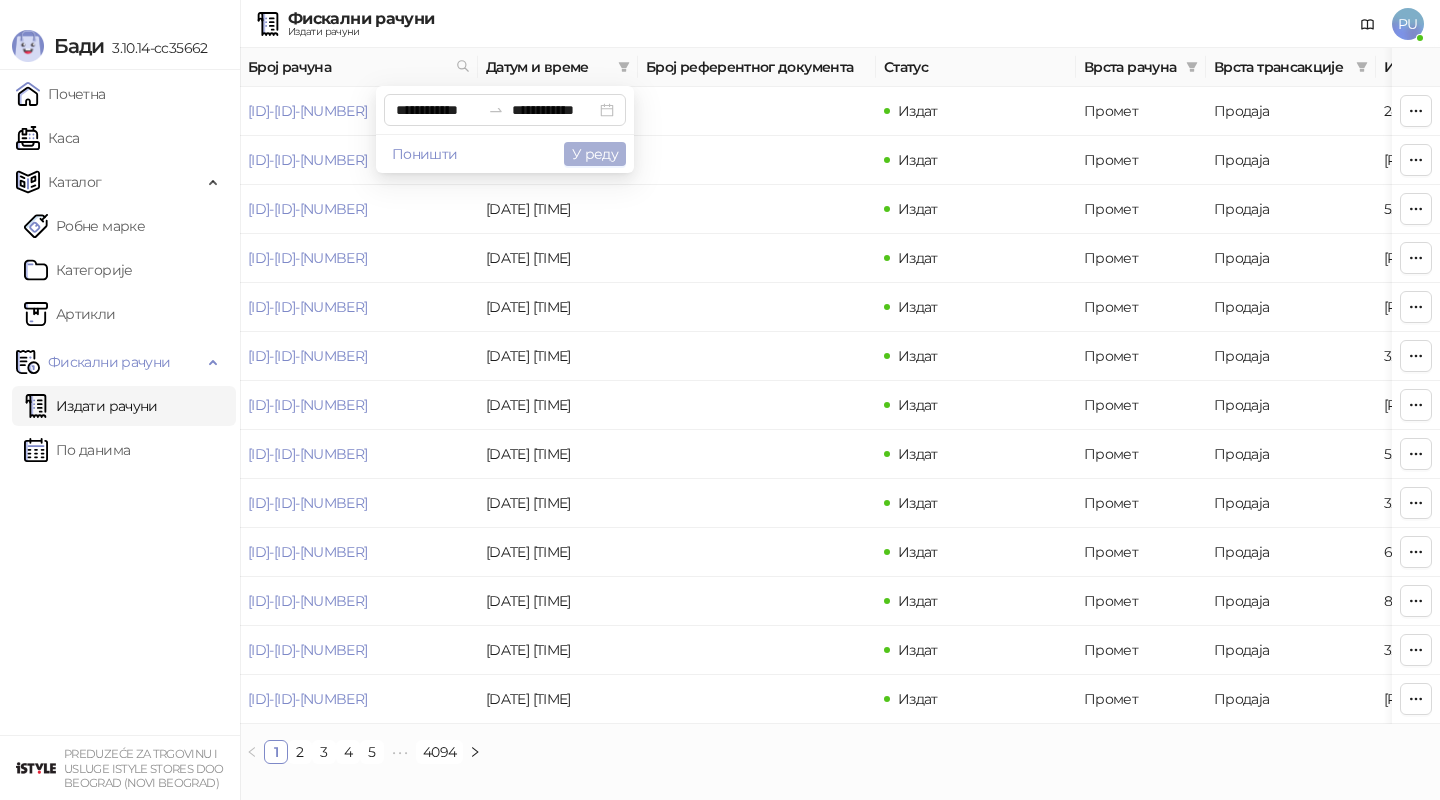 click on "У реду" at bounding box center (595, 154) 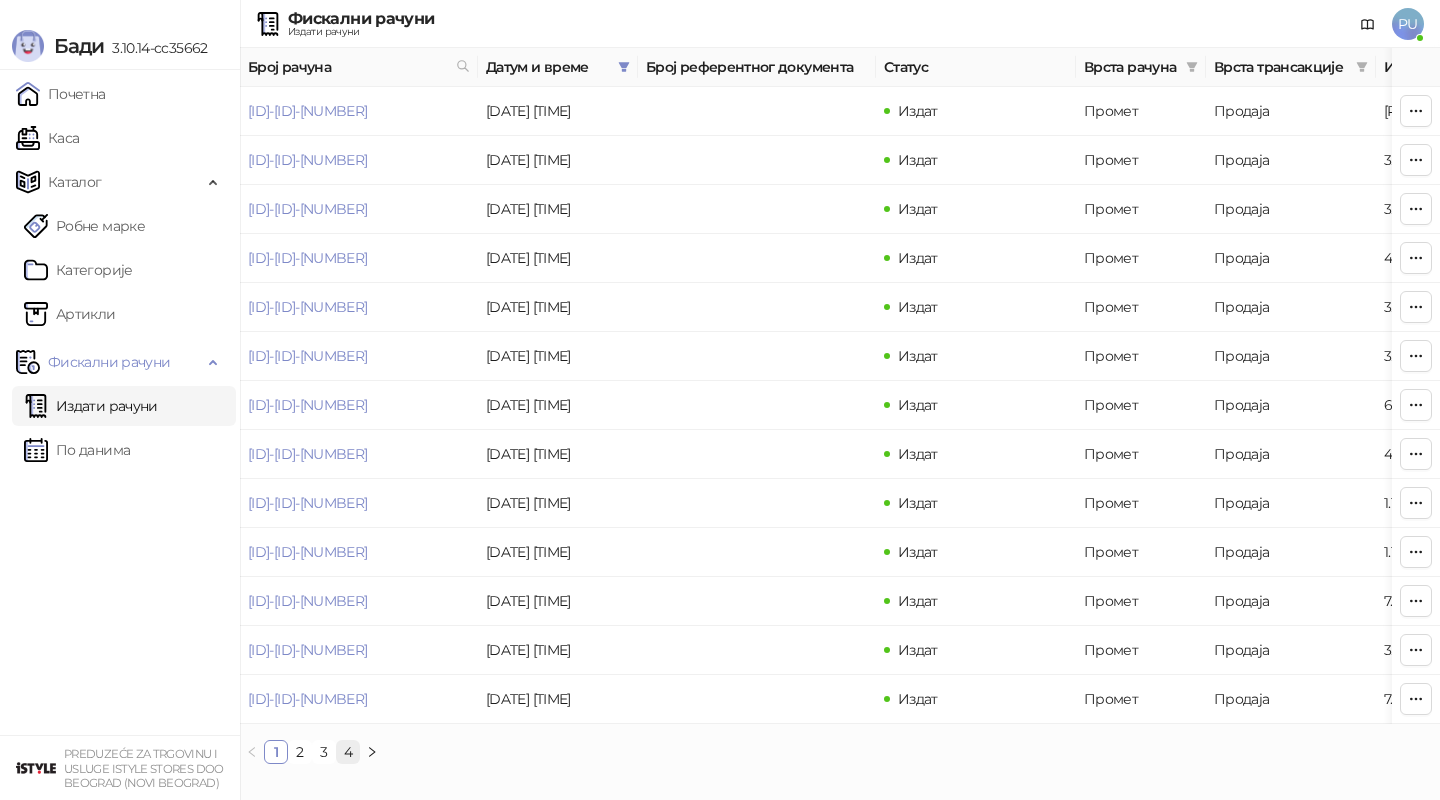 click on "4" at bounding box center (348, 752) 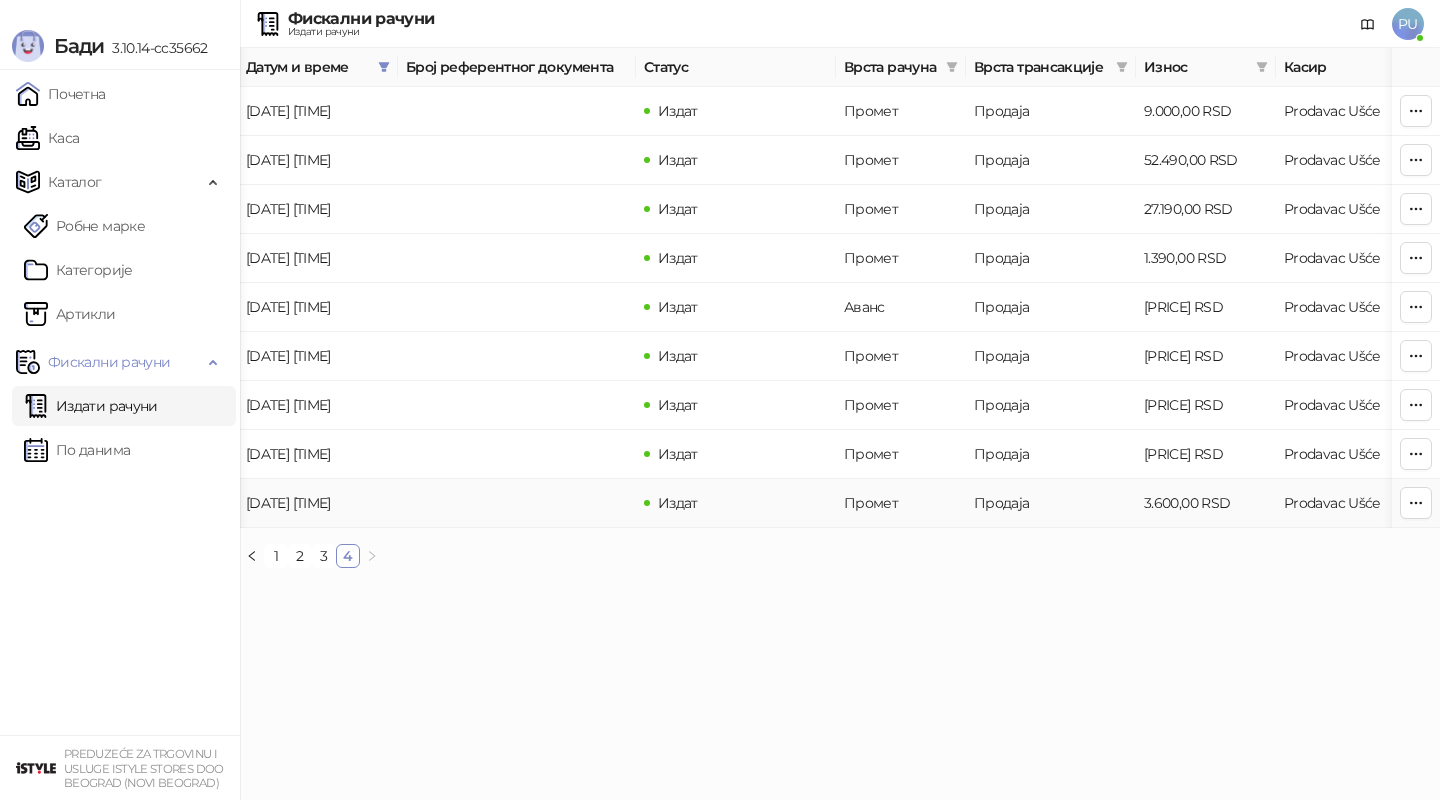 scroll, scrollTop: 0, scrollLeft: 125, axis: horizontal 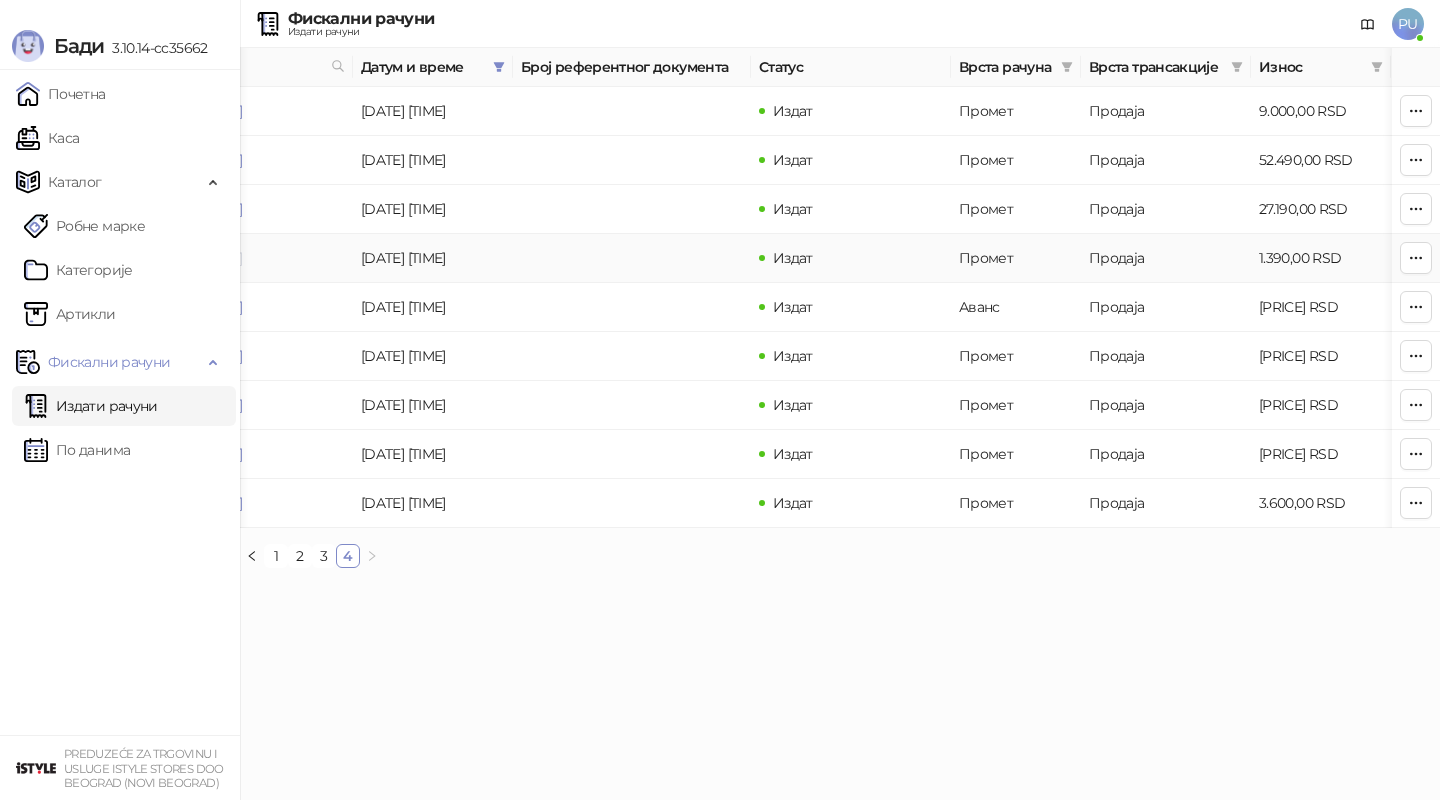 click on "[ID]-[ID]-[NUMBER]" at bounding box center (182, 258) 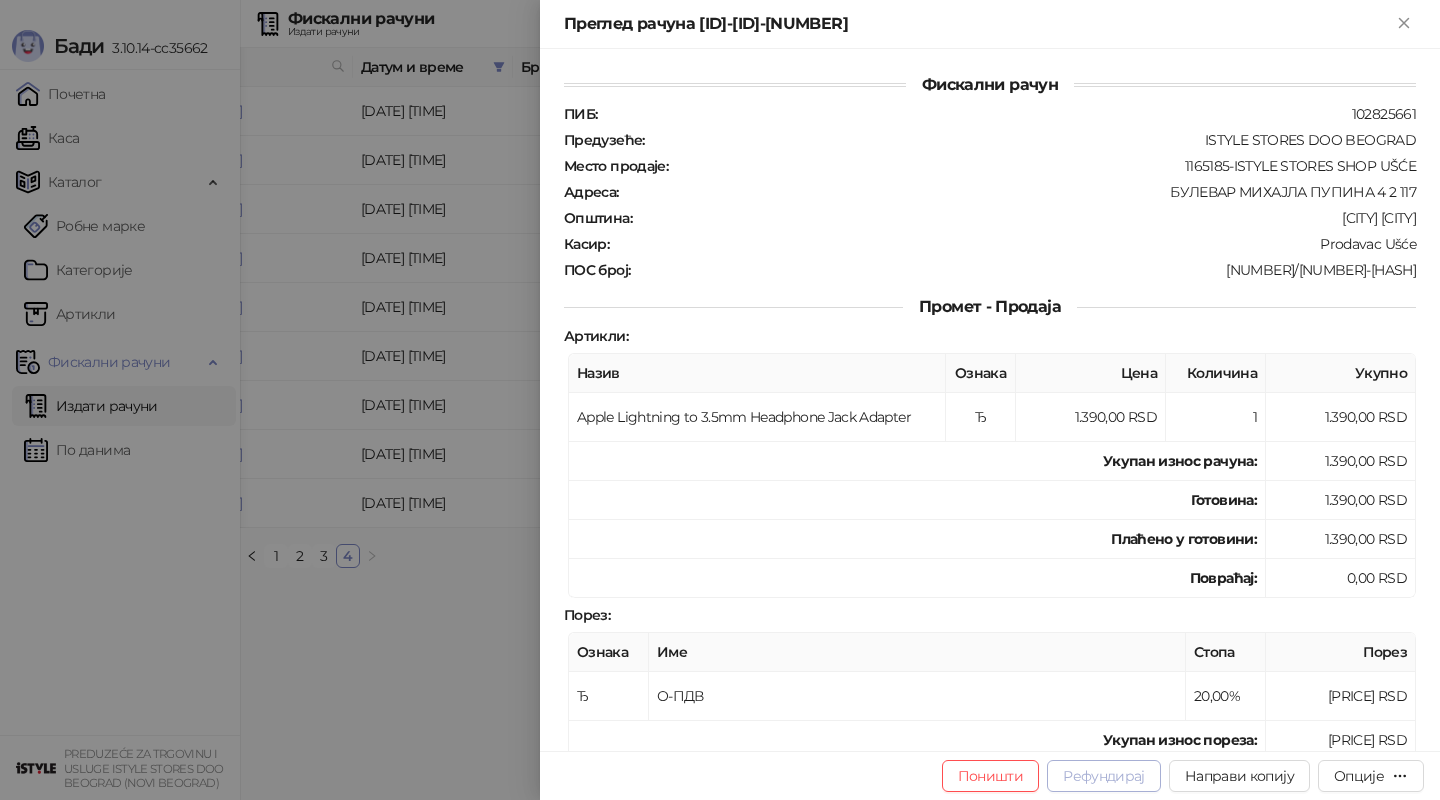 click on "Рефундирај" at bounding box center (1104, 776) 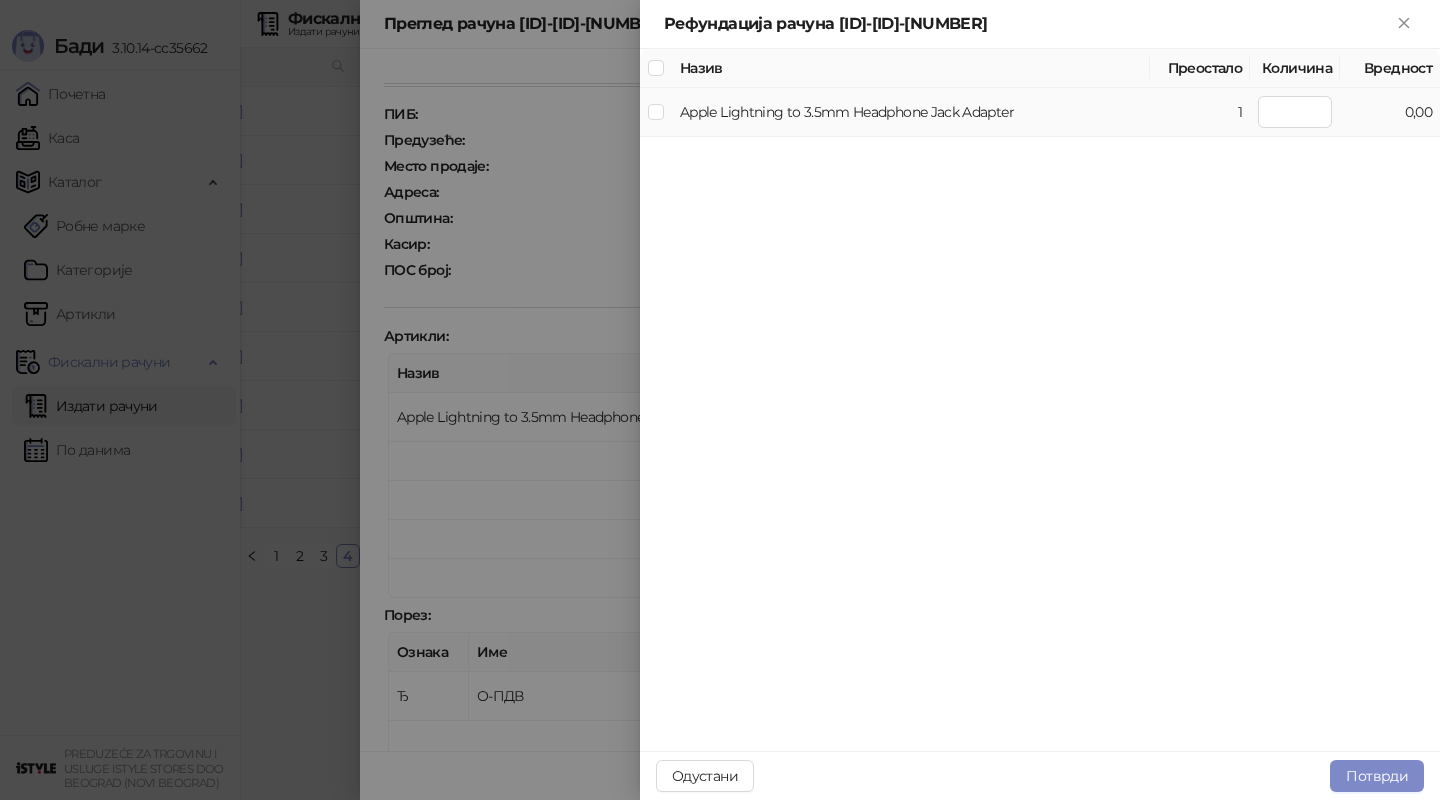 click on "Apple Lightning to 3.5mm Headphone Jack Adapter" at bounding box center [911, 112] 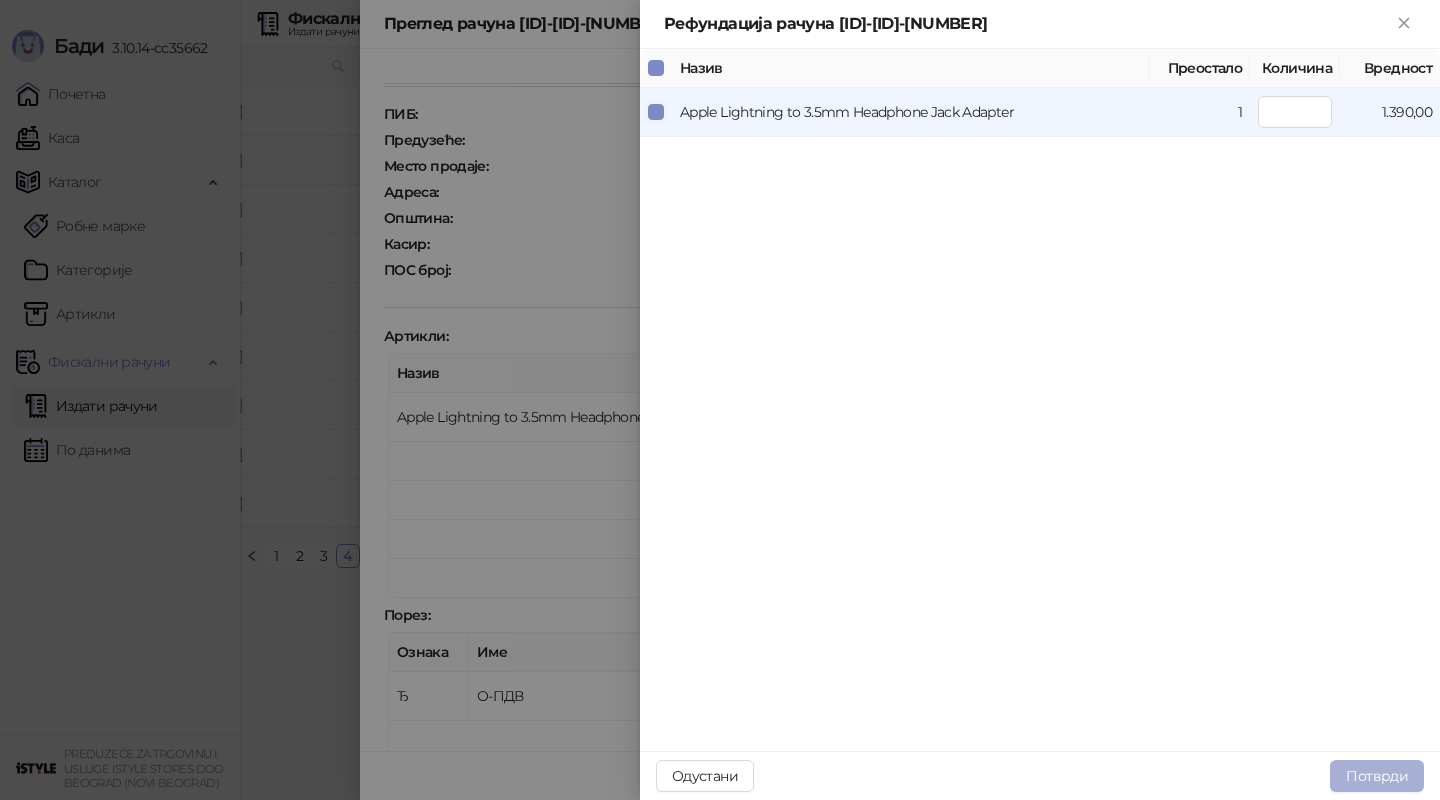 click on "Потврди" at bounding box center (1377, 776) 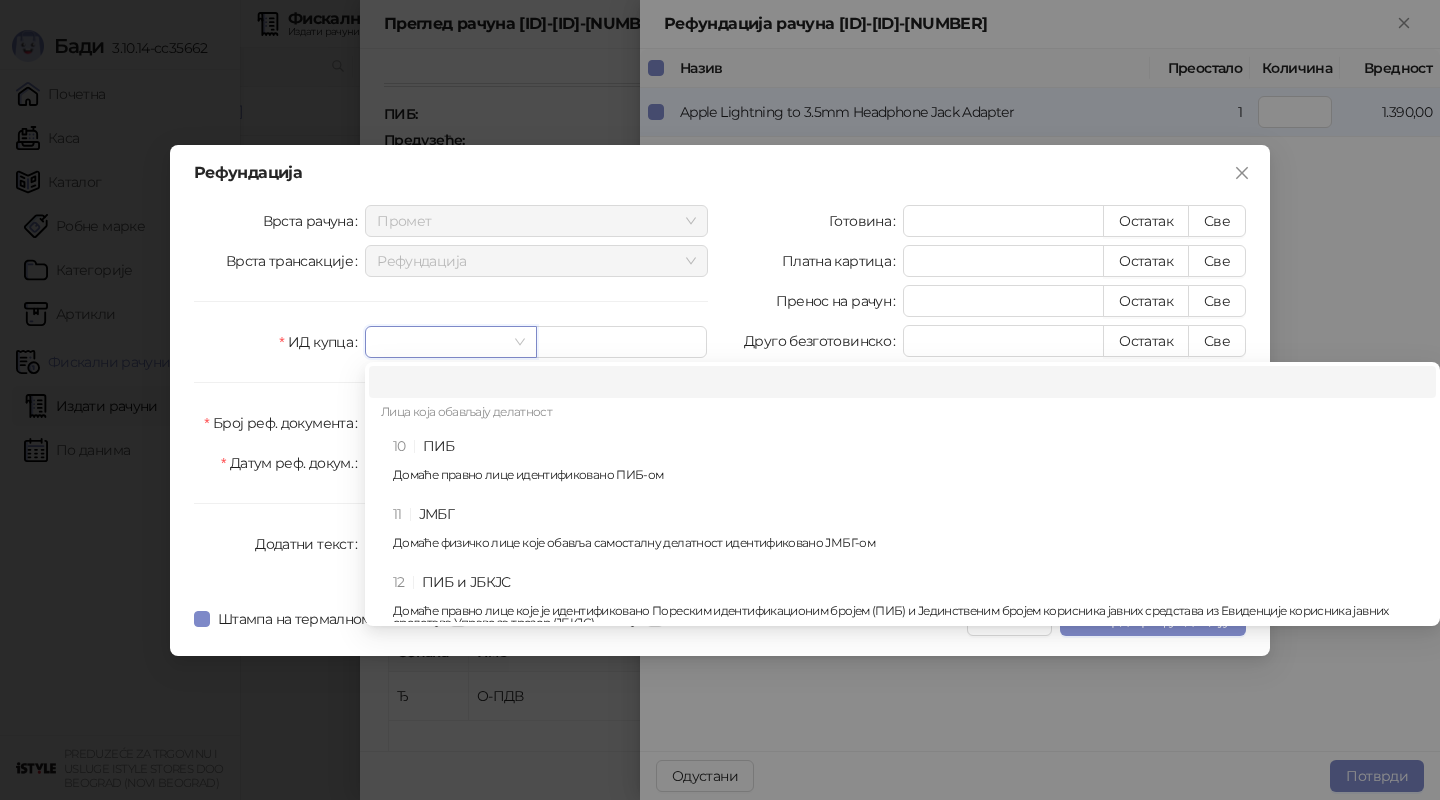 click at bounding box center (441, 342) 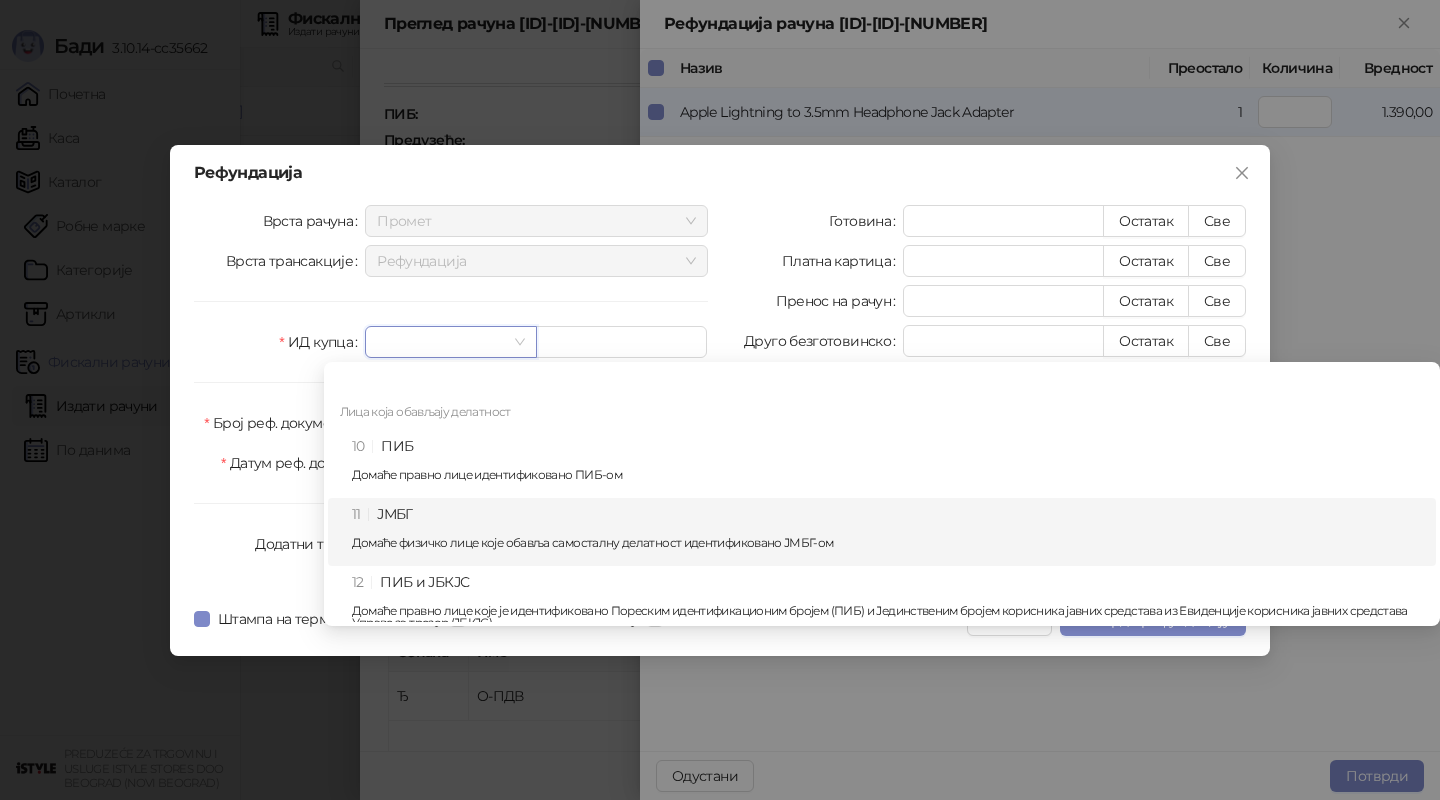click on "Домаће физичко лице које обавља самосталну делатност идентификовано ЈМБГ-ом" at bounding box center [888, 543] 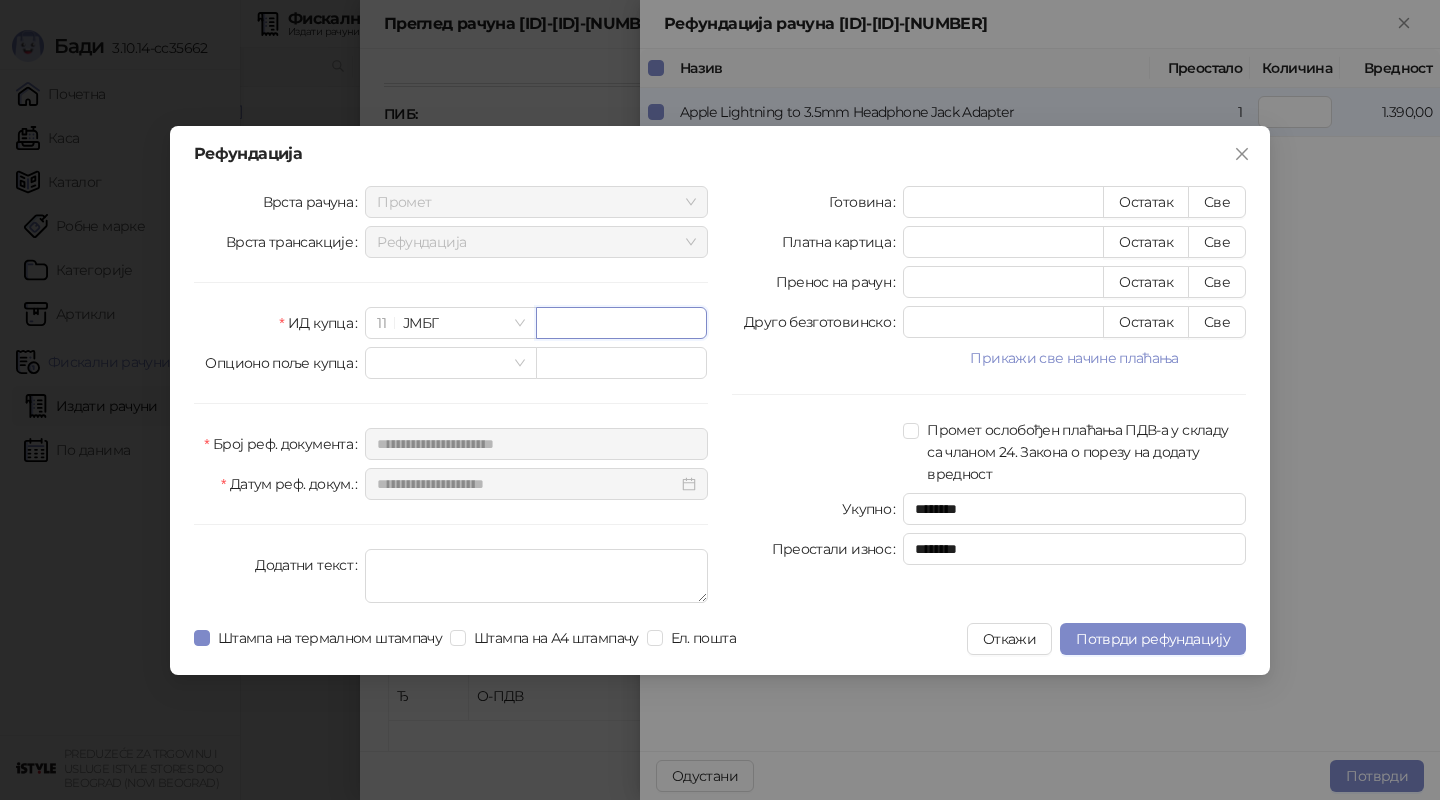 click at bounding box center [621, 323] 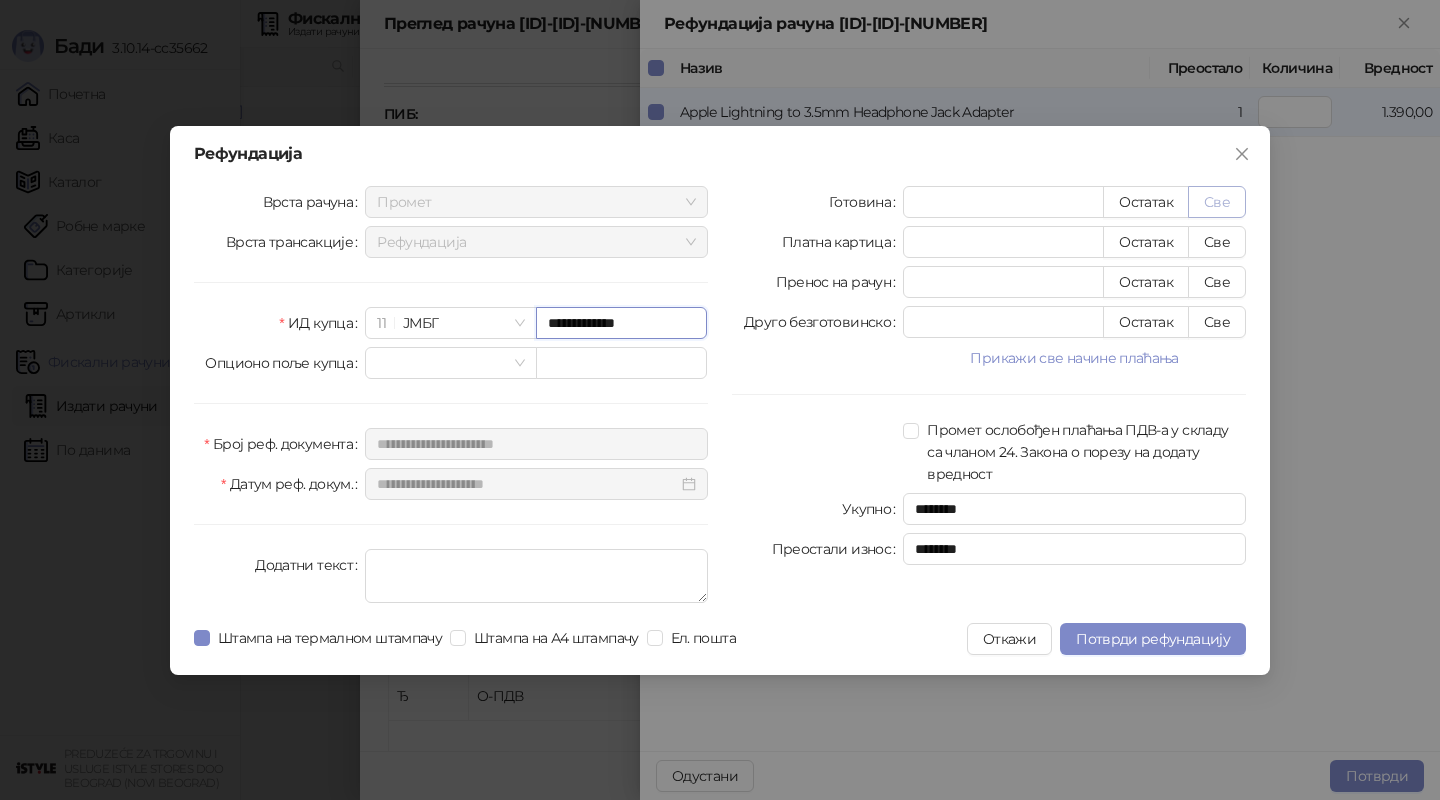 type on "**********" 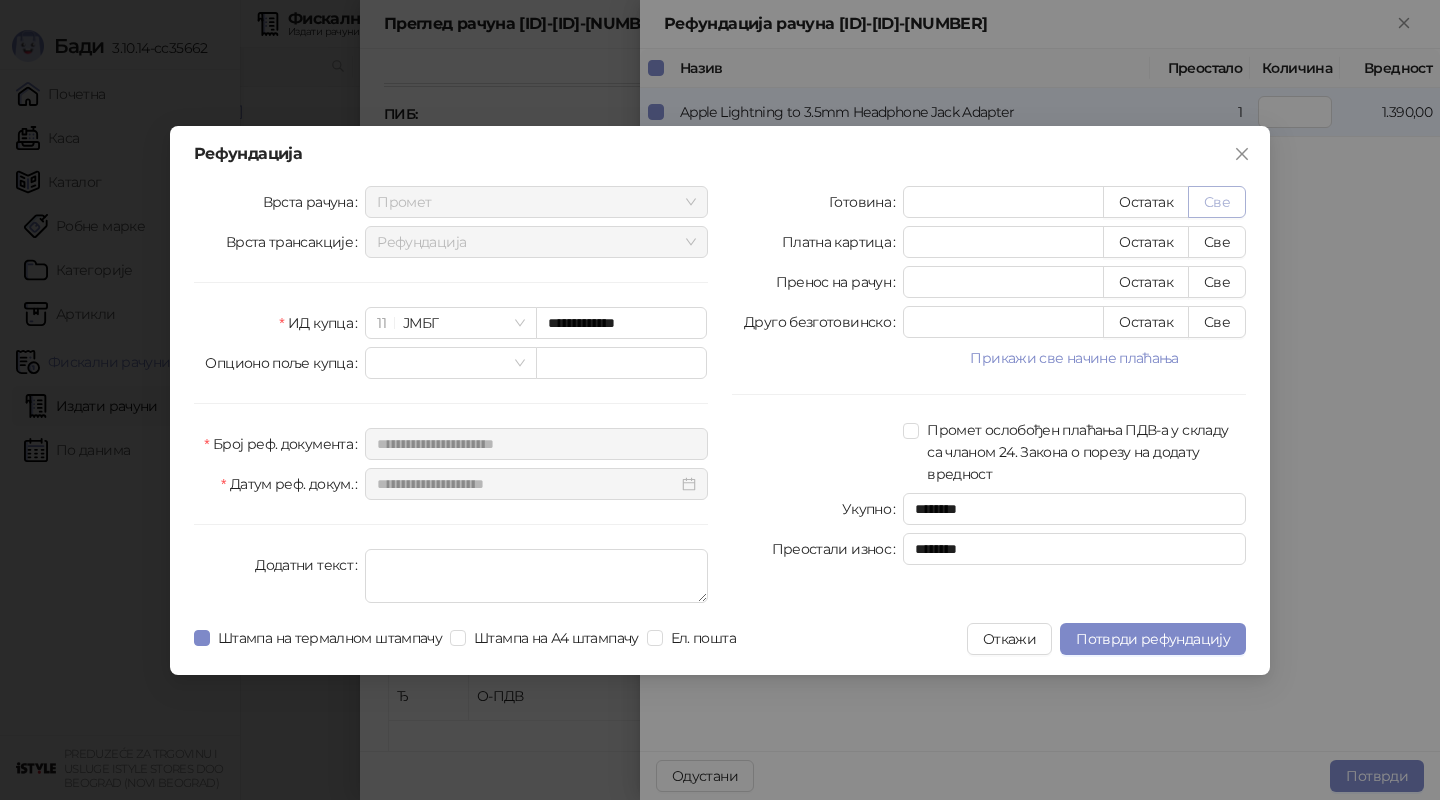 click on "Све" at bounding box center [1217, 202] 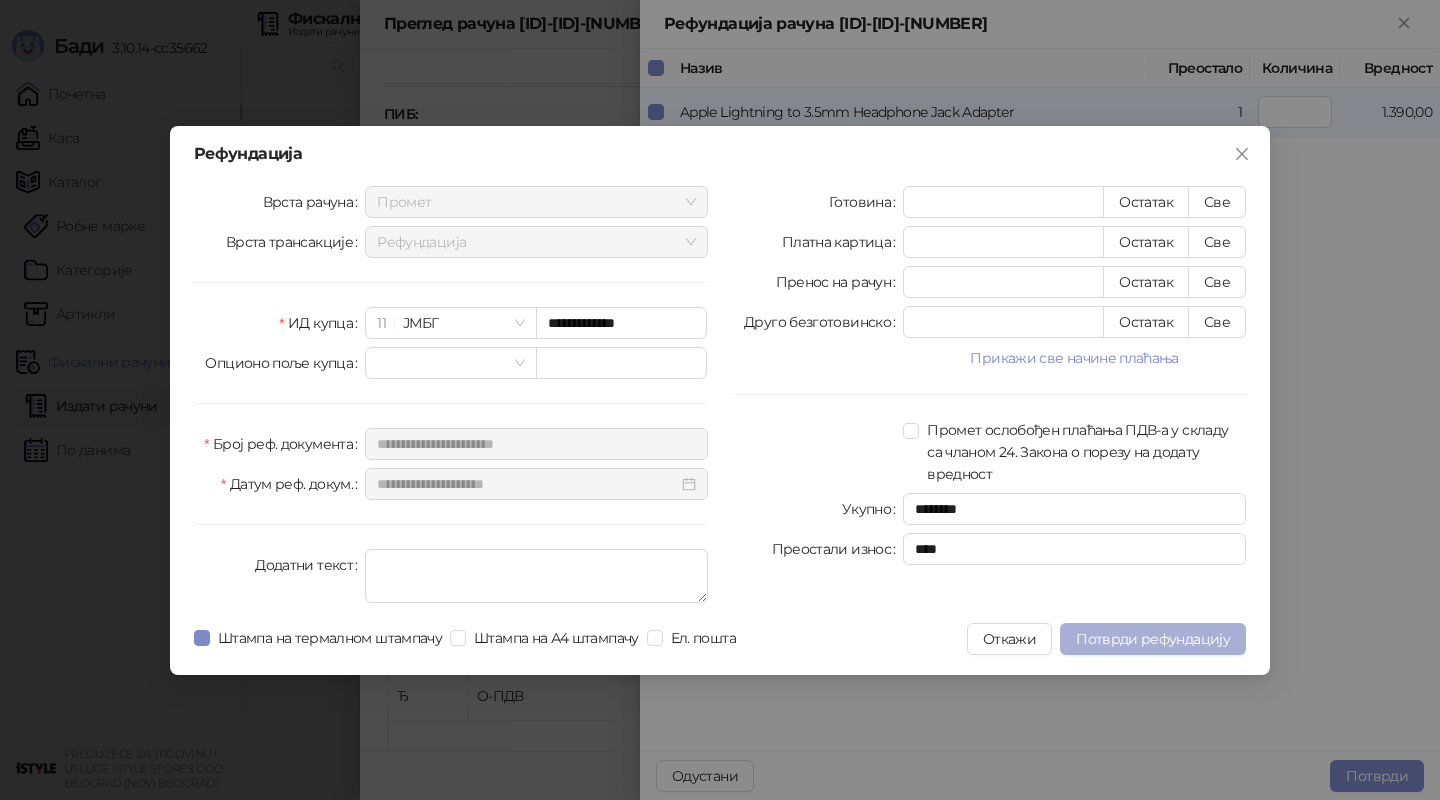 click on "Потврди рефундацију" at bounding box center (1153, 639) 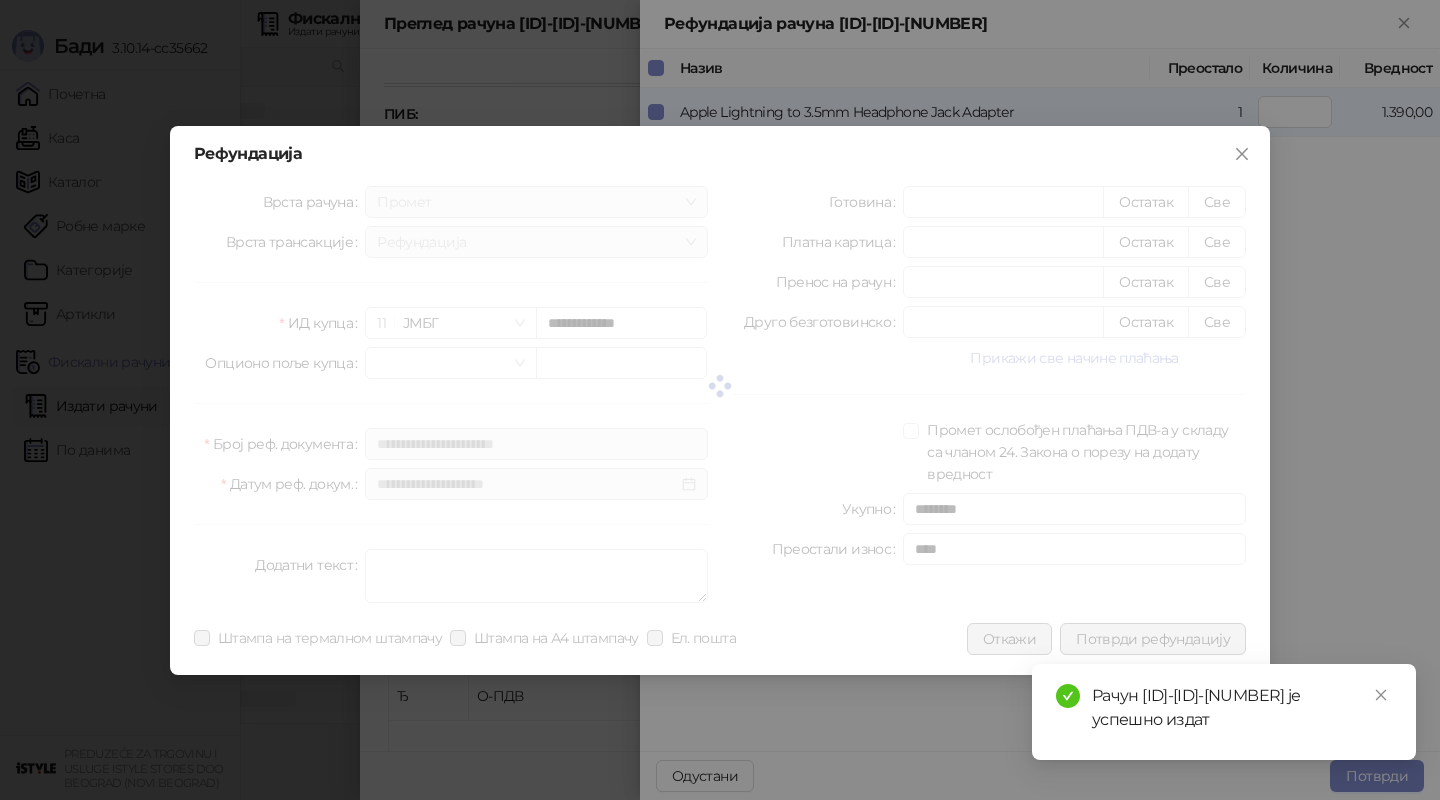 type 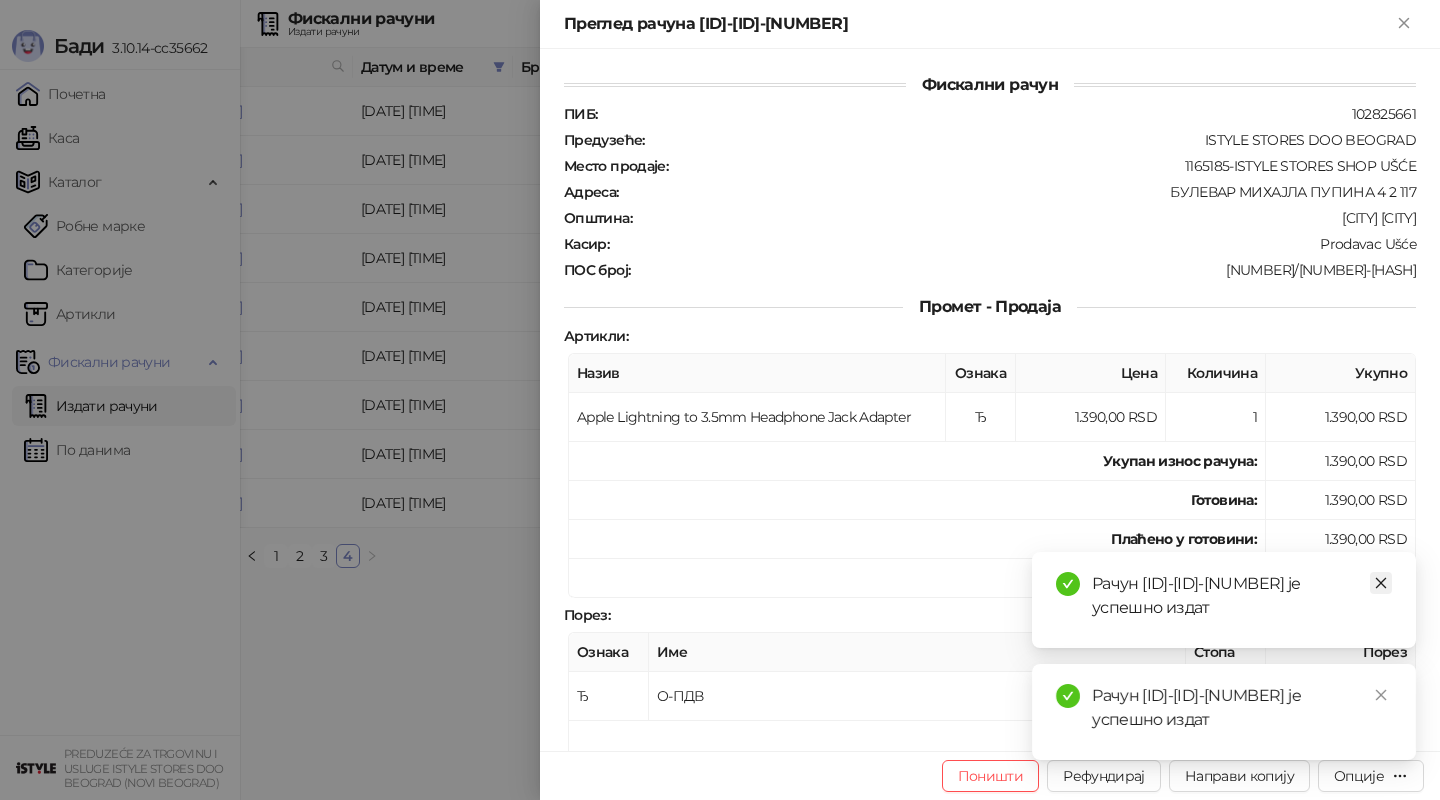 click 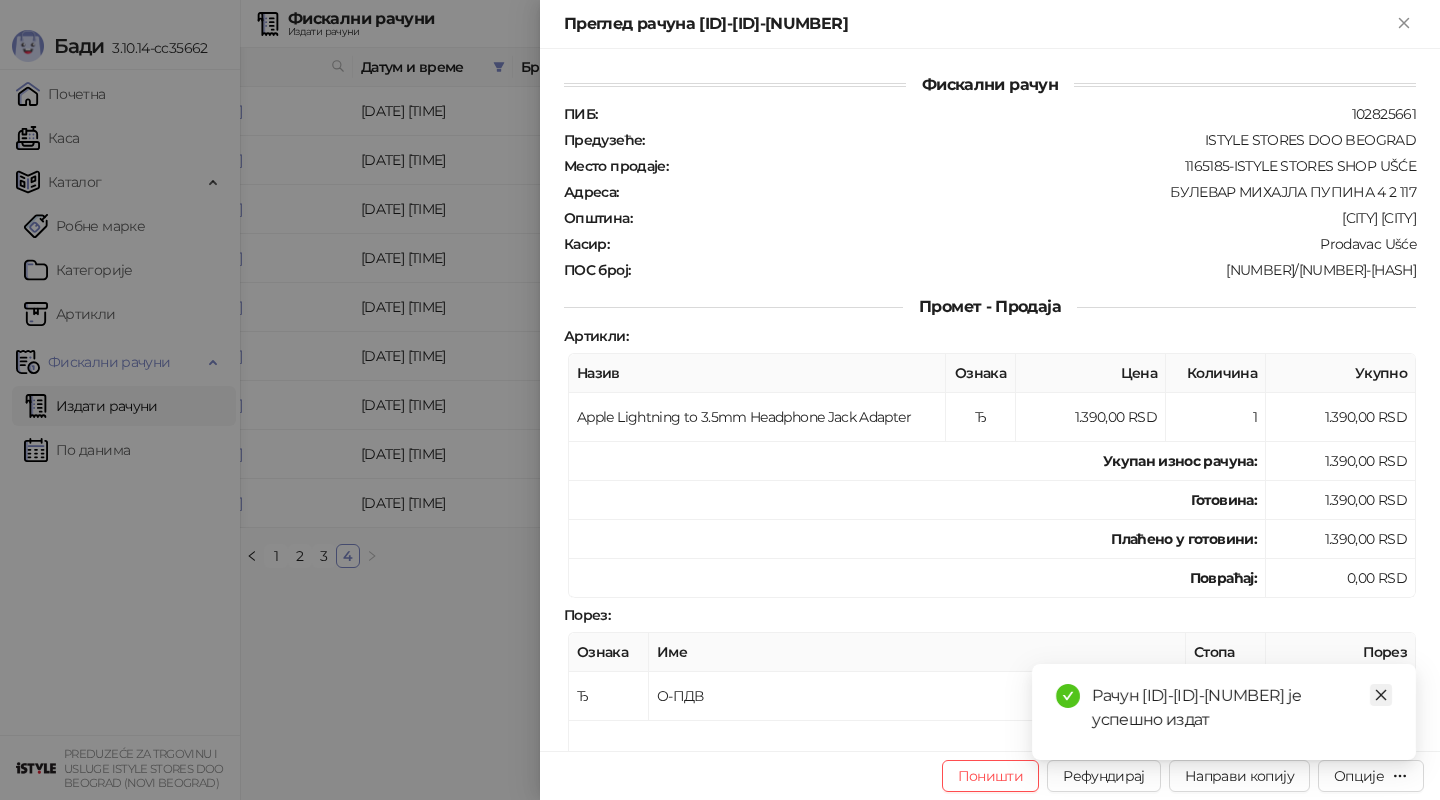 click 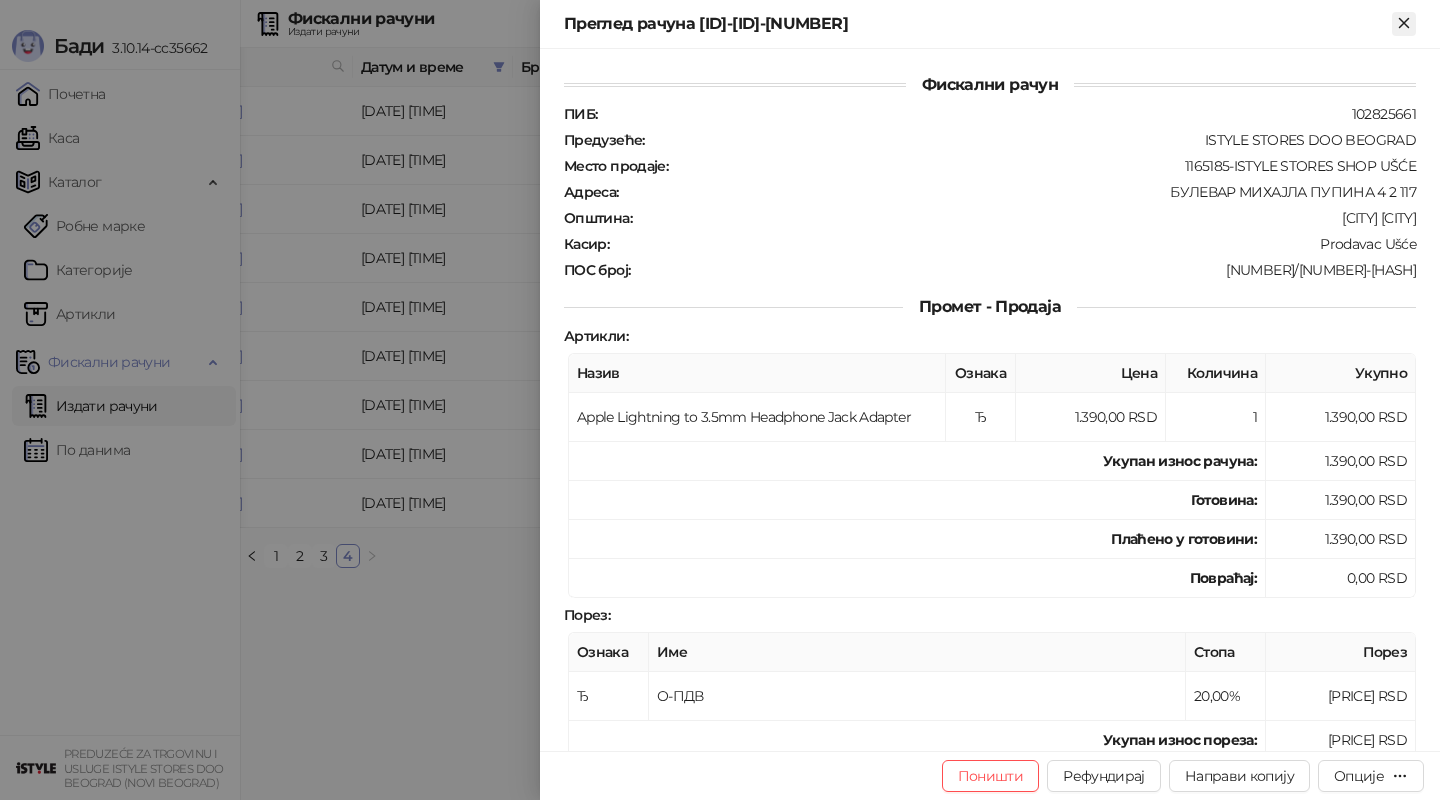 click 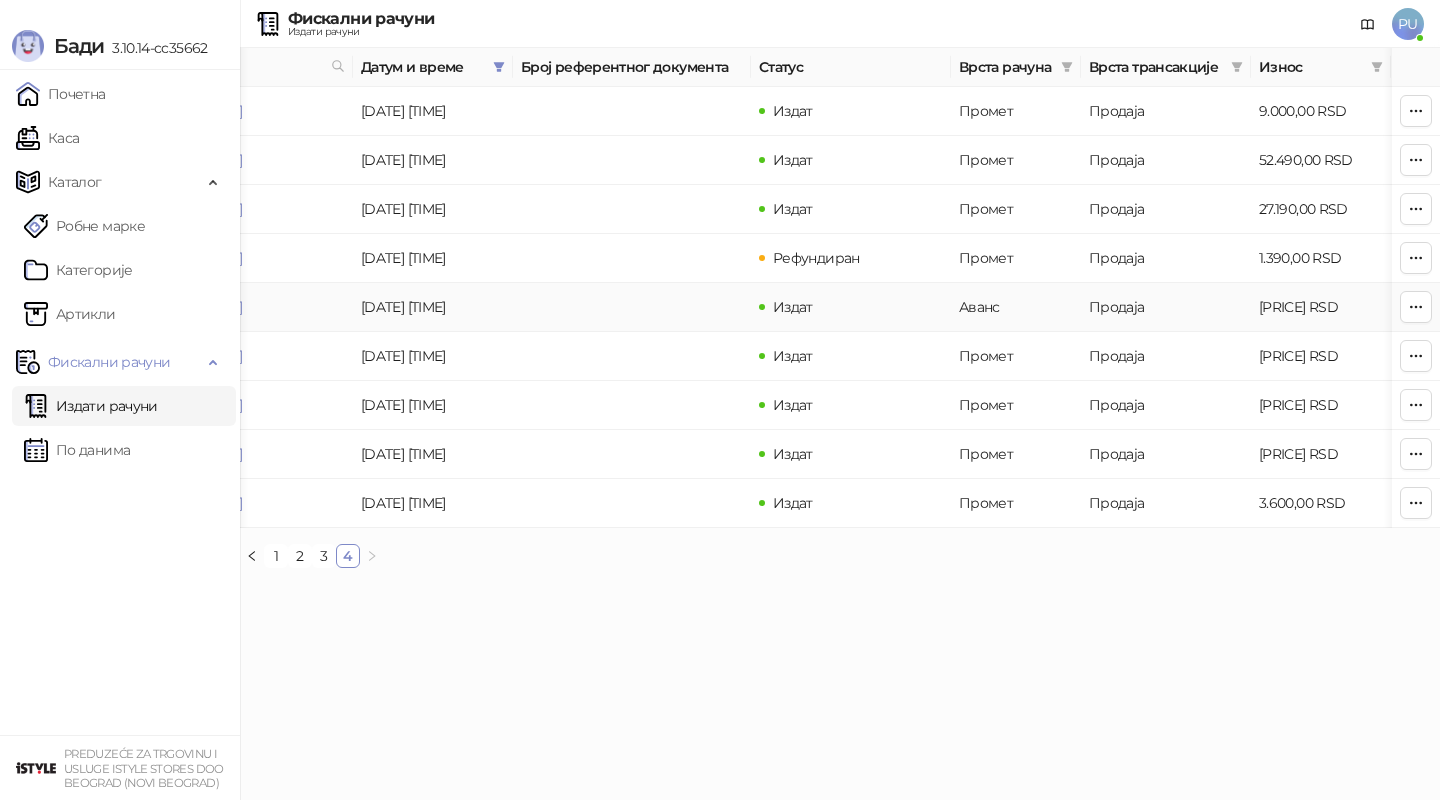 scroll, scrollTop: 0, scrollLeft: 0, axis: both 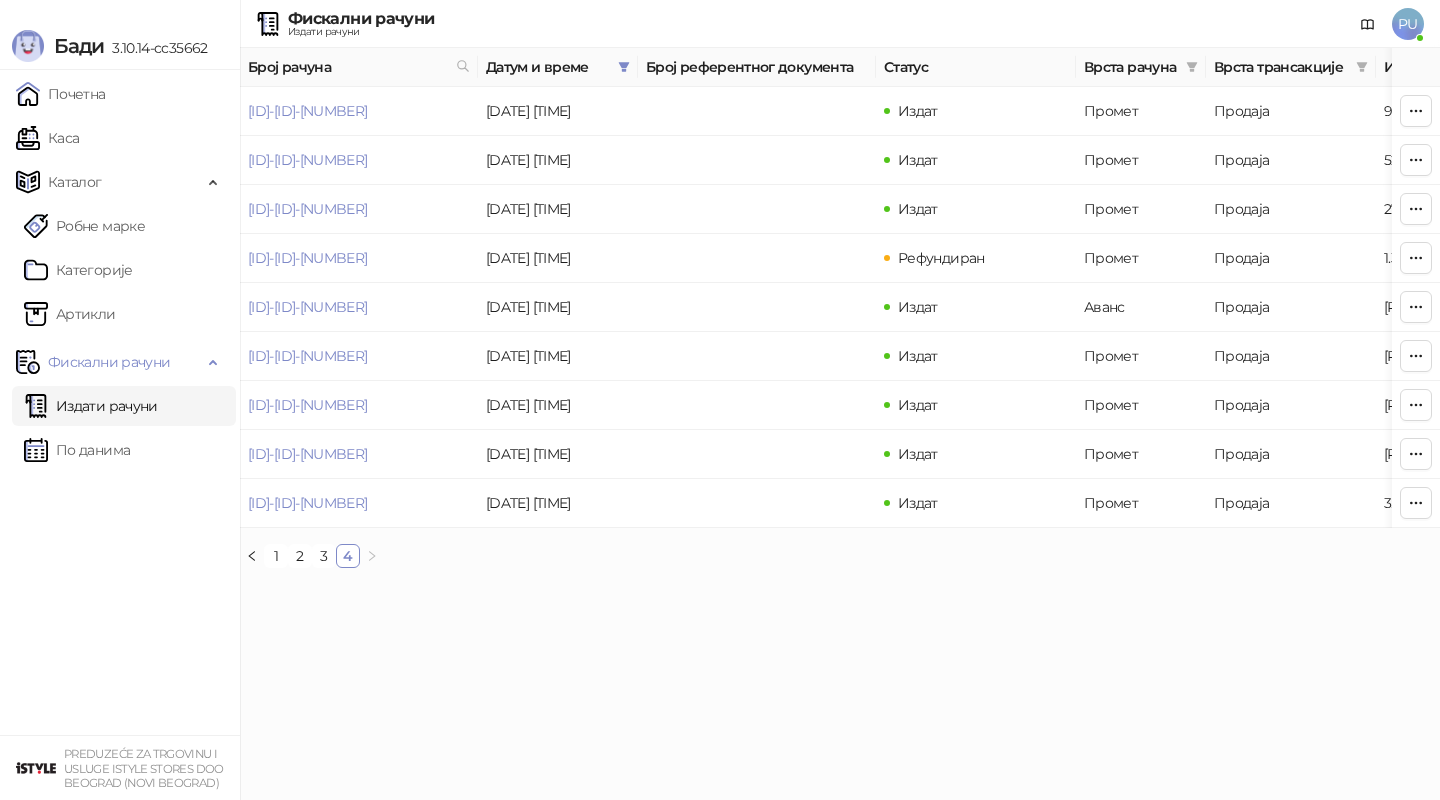 click on "Издати рачуни" at bounding box center (91, 406) 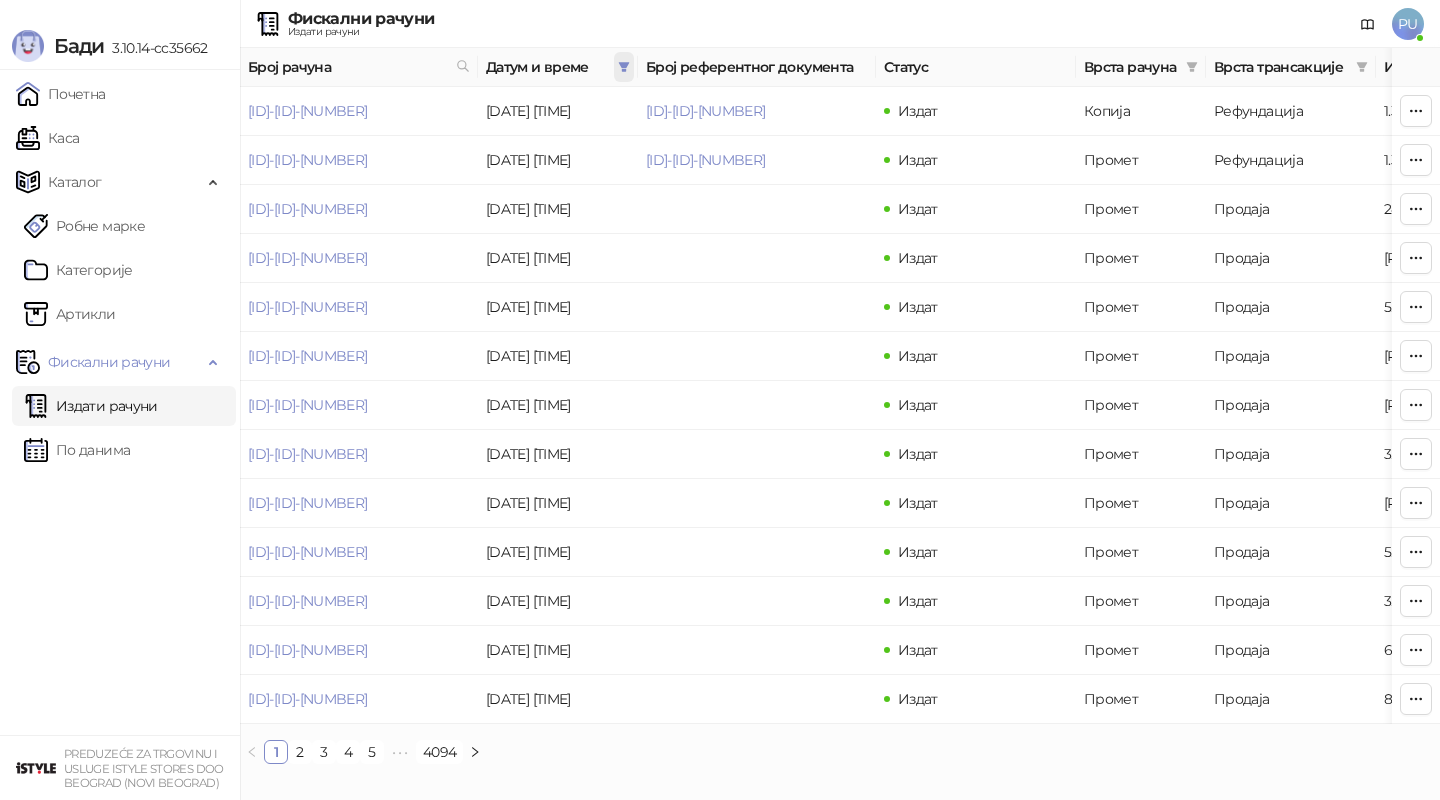 click 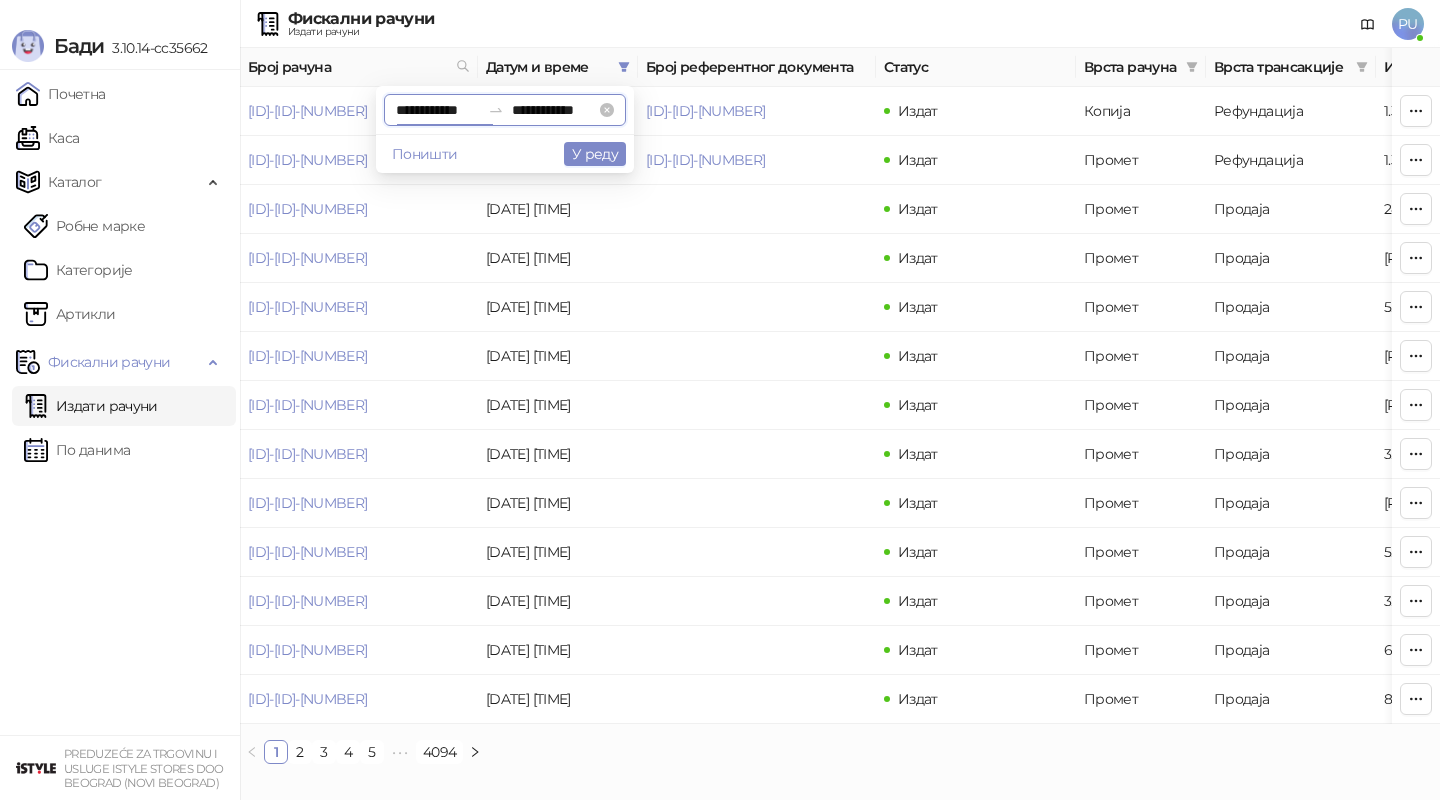click on "**********" at bounding box center (438, 110) 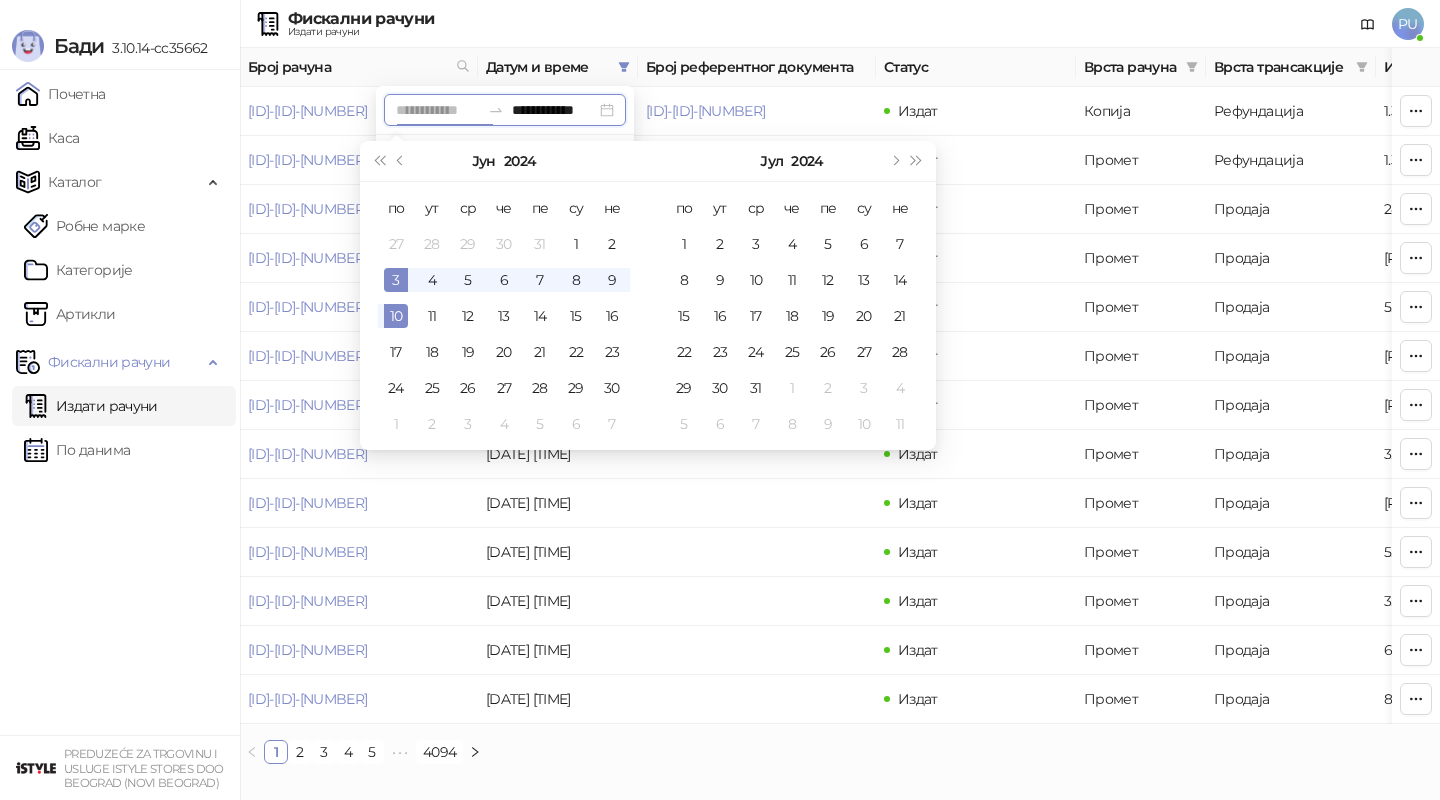 type on "**********" 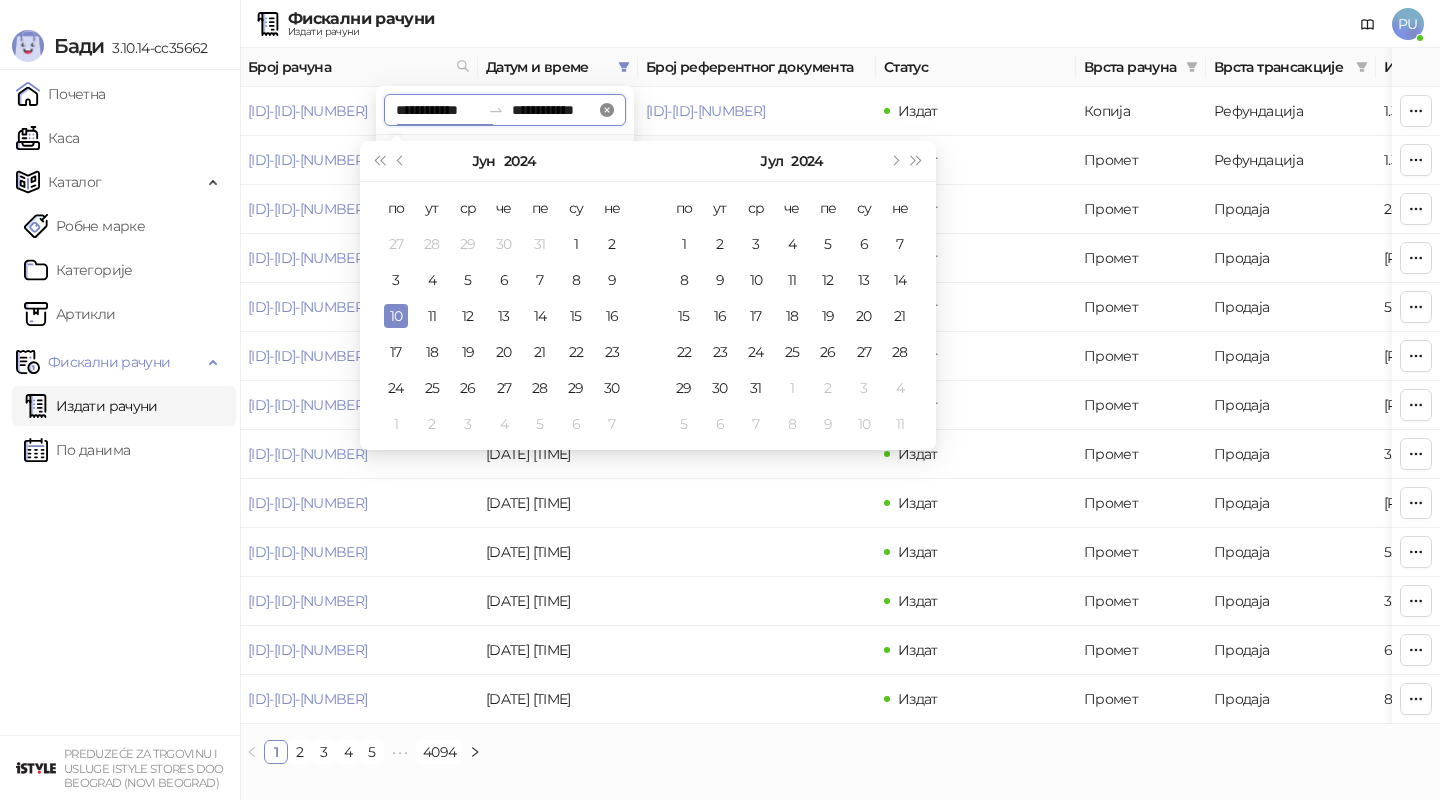 click 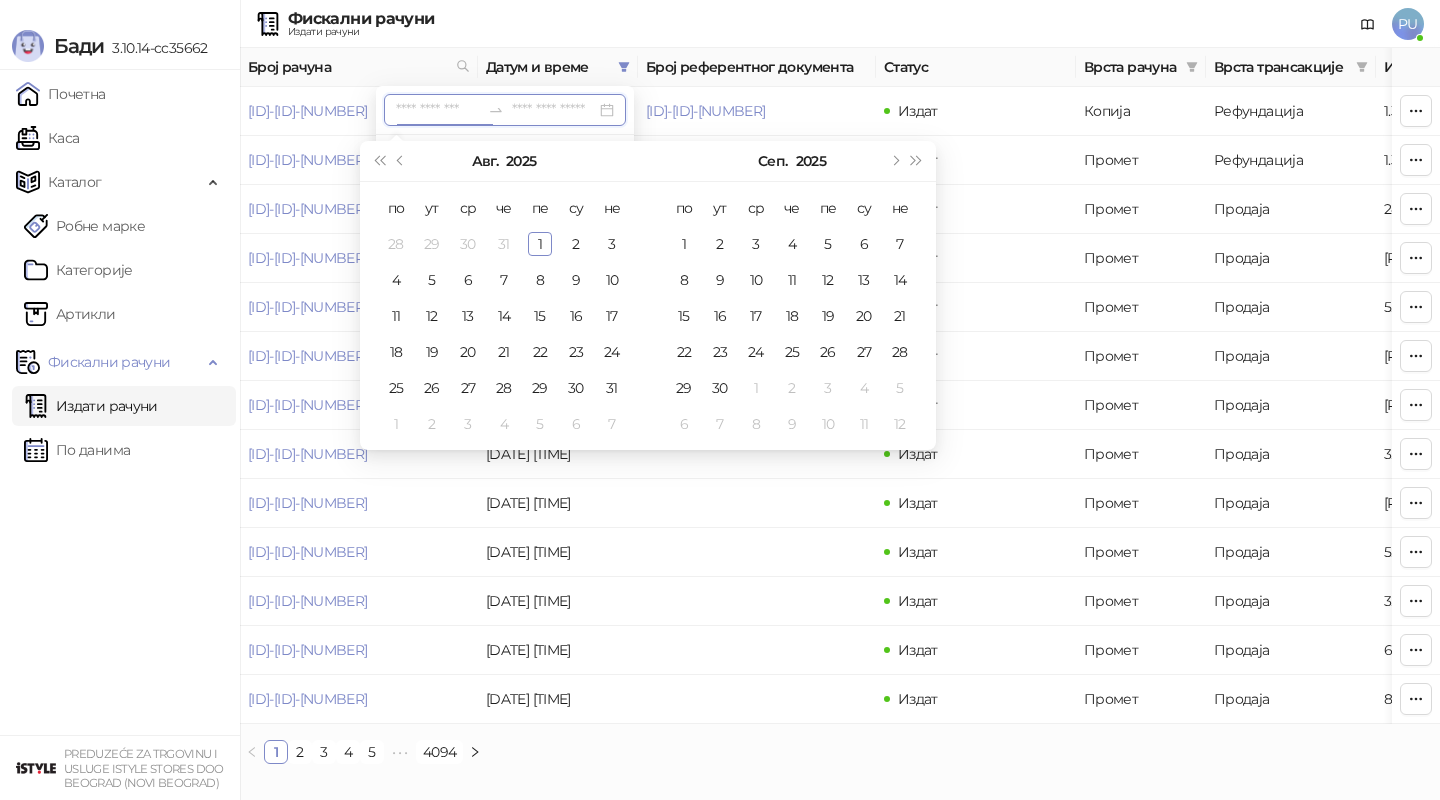 click at bounding box center (438, 110) 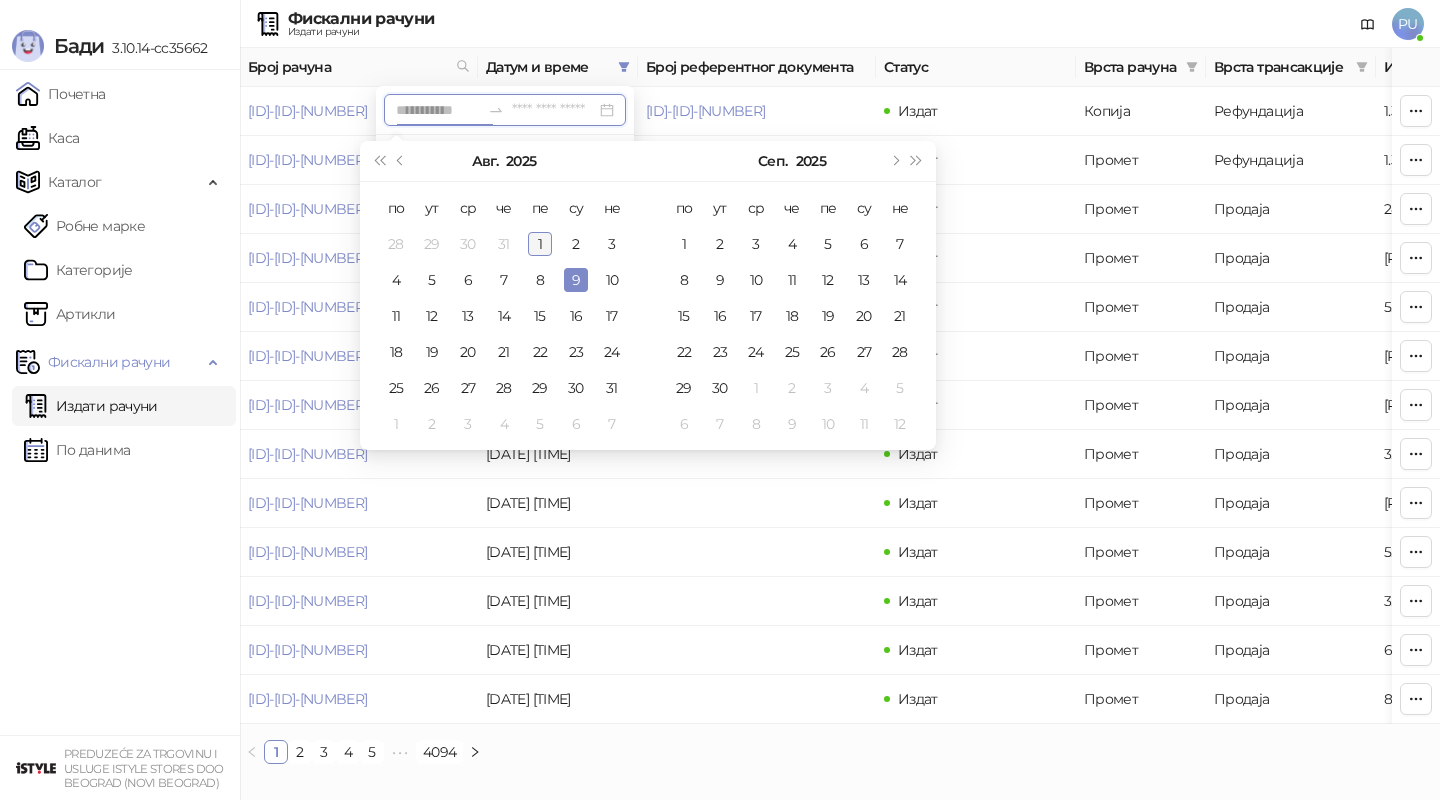type on "**********" 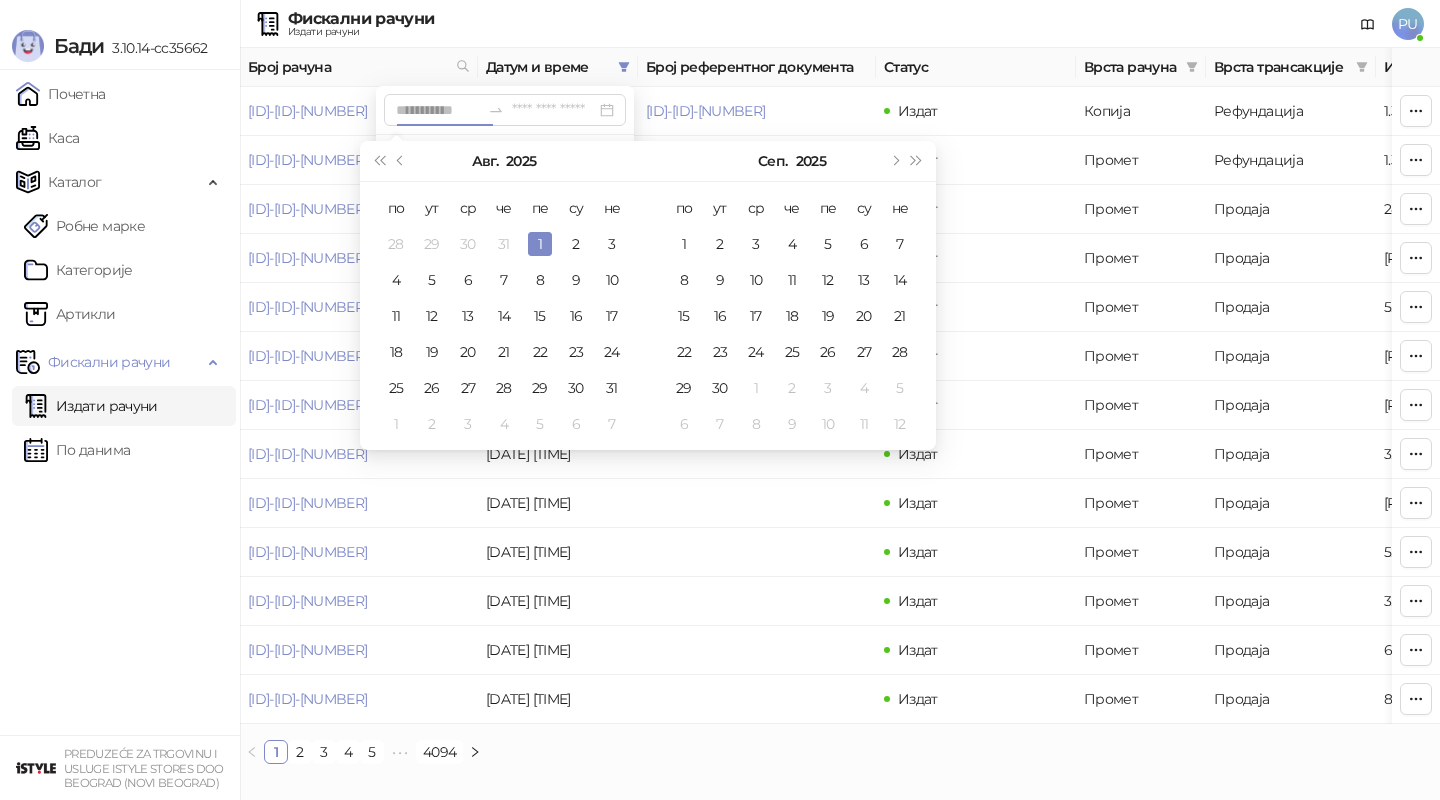 click on "1" at bounding box center [540, 244] 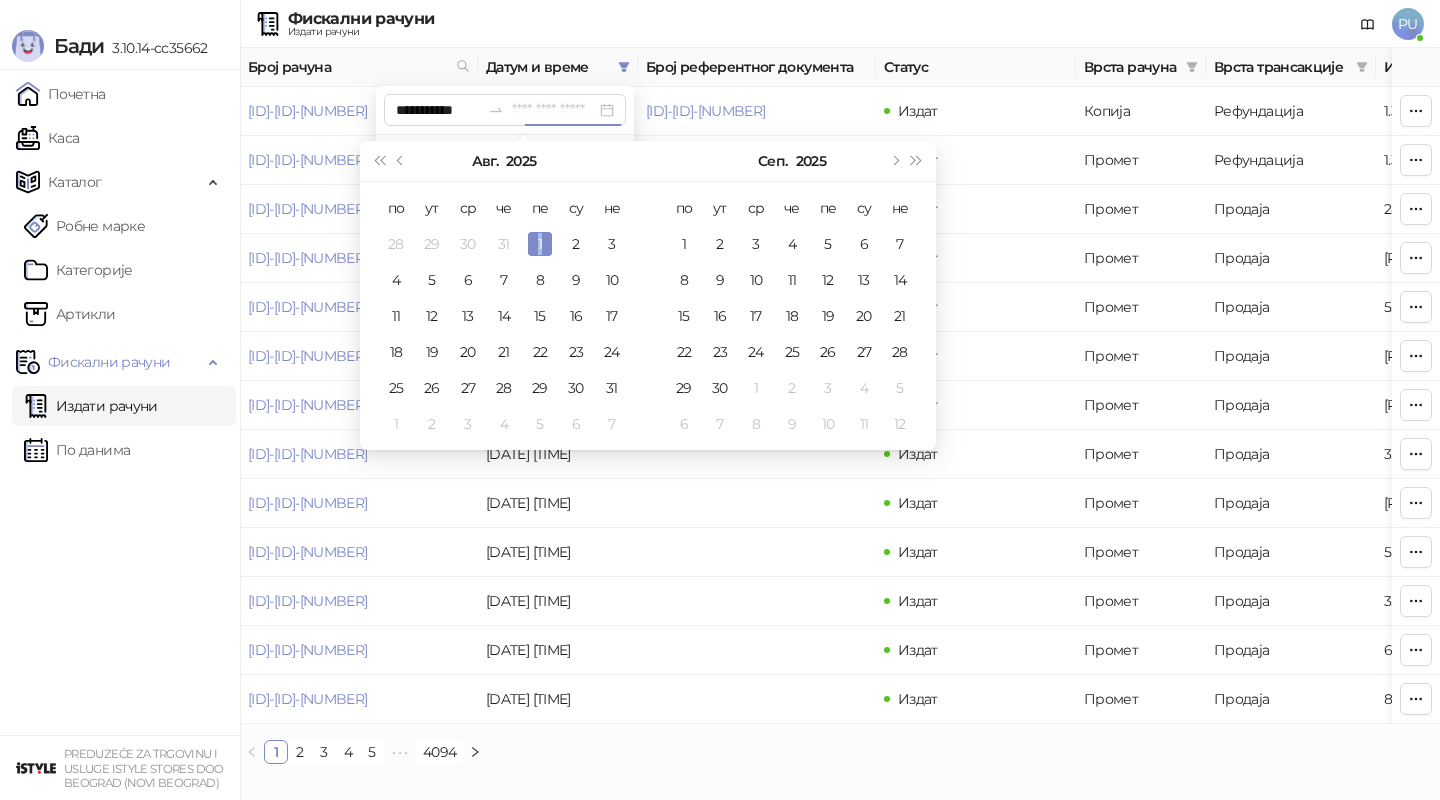 click on "1" at bounding box center (540, 244) 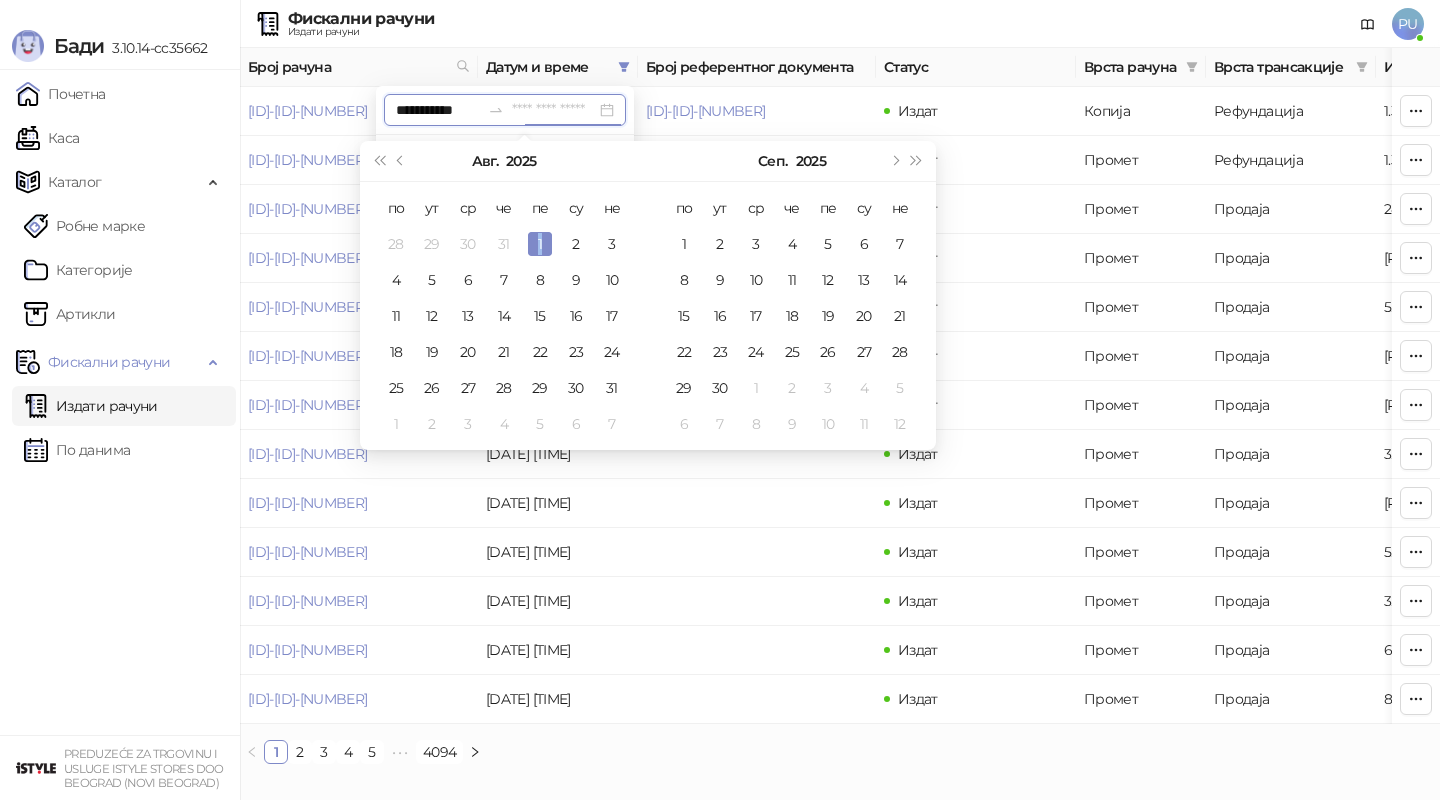 type on "**********" 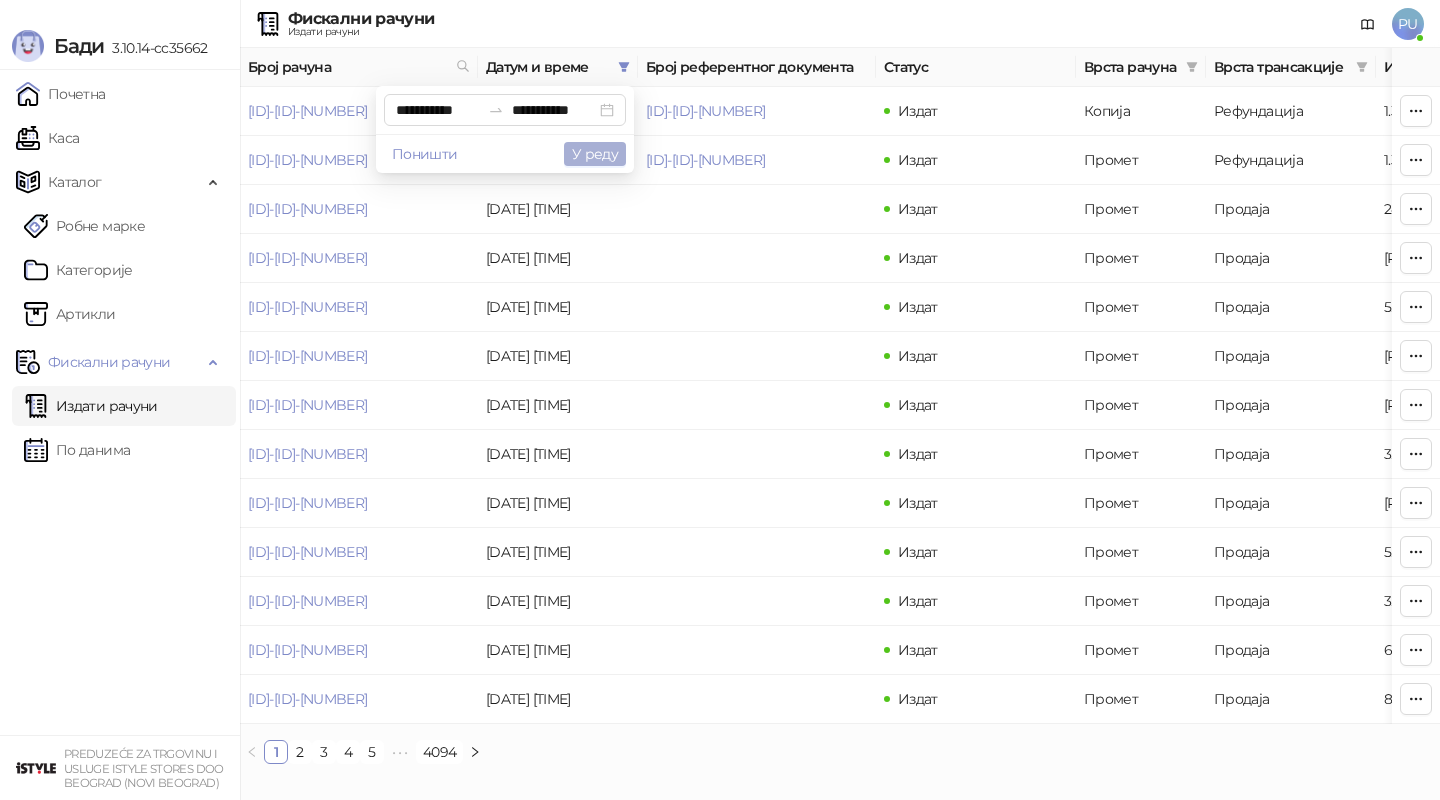 click on "У реду" at bounding box center [595, 154] 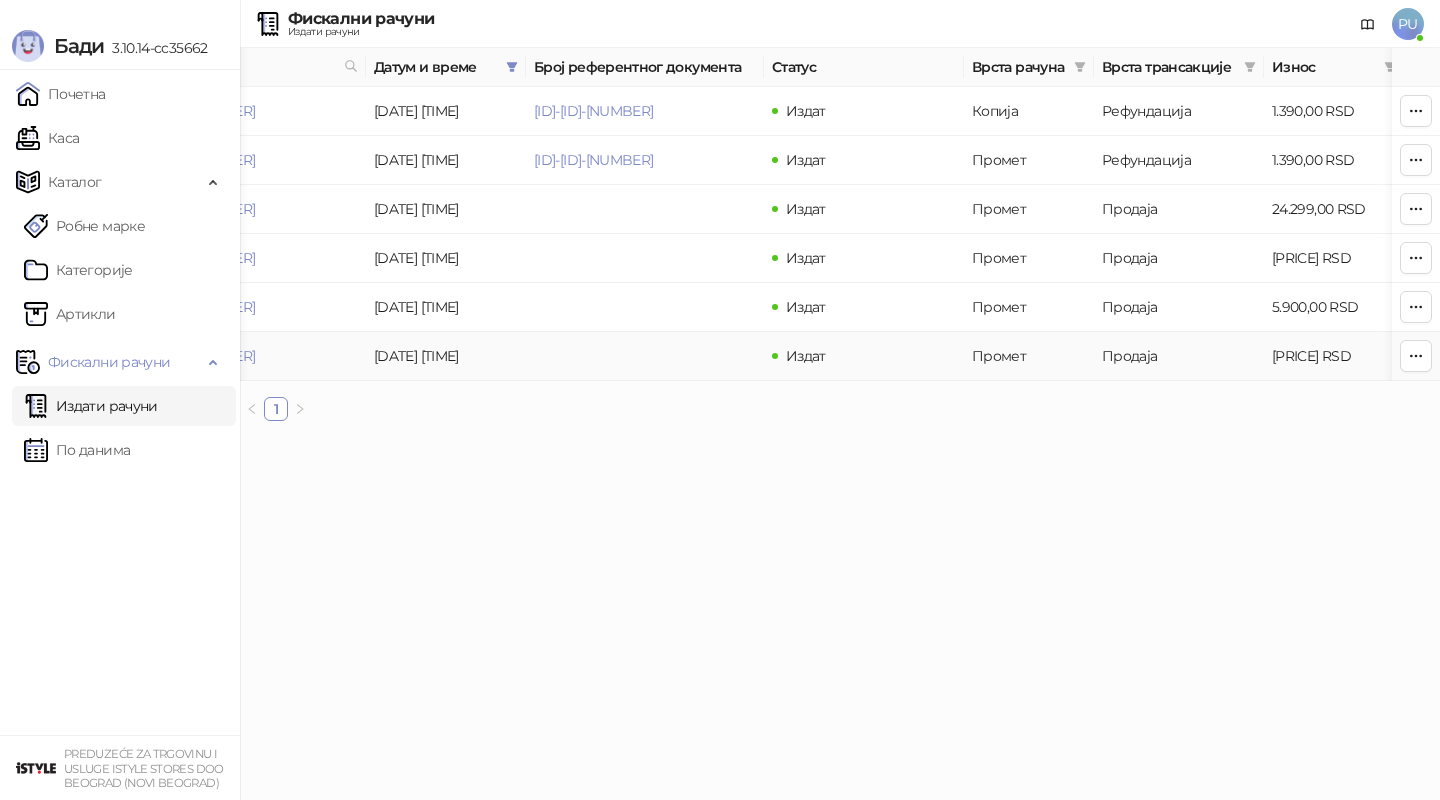 scroll, scrollTop: 0, scrollLeft: 129, axis: horizontal 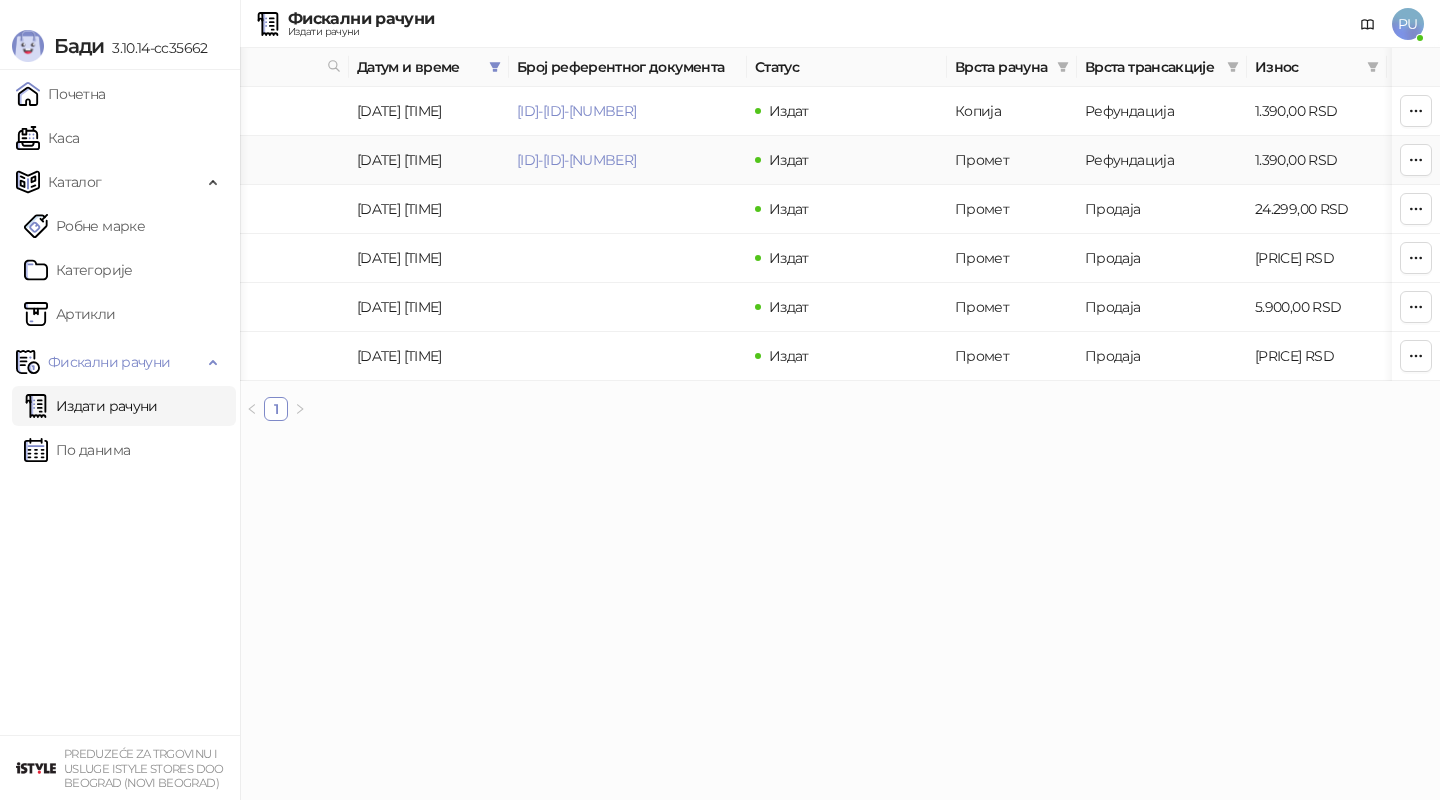 drag, startPoint x: 709, startPoint y: 160, endPoint x: 525, endPoint y: 139, distance: 185.19449 